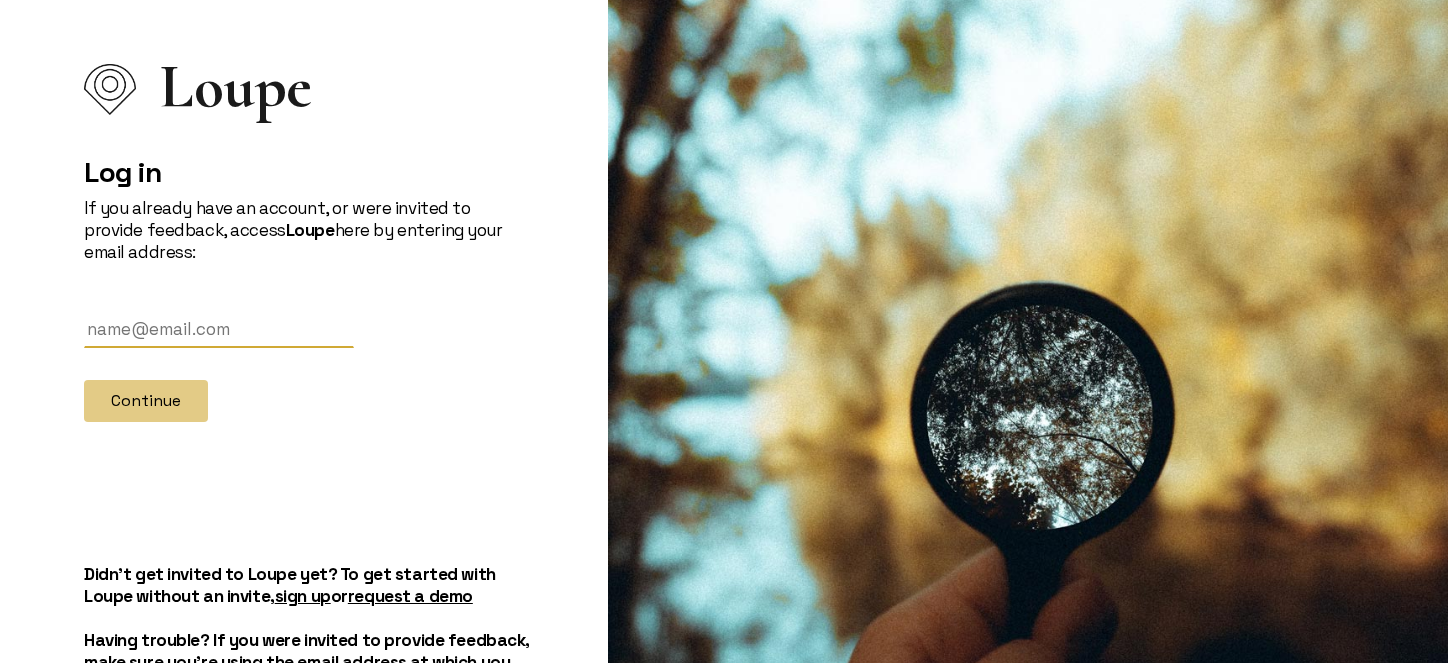 scroll, scrollTop: 0, scrollLeft: 0, axis: both 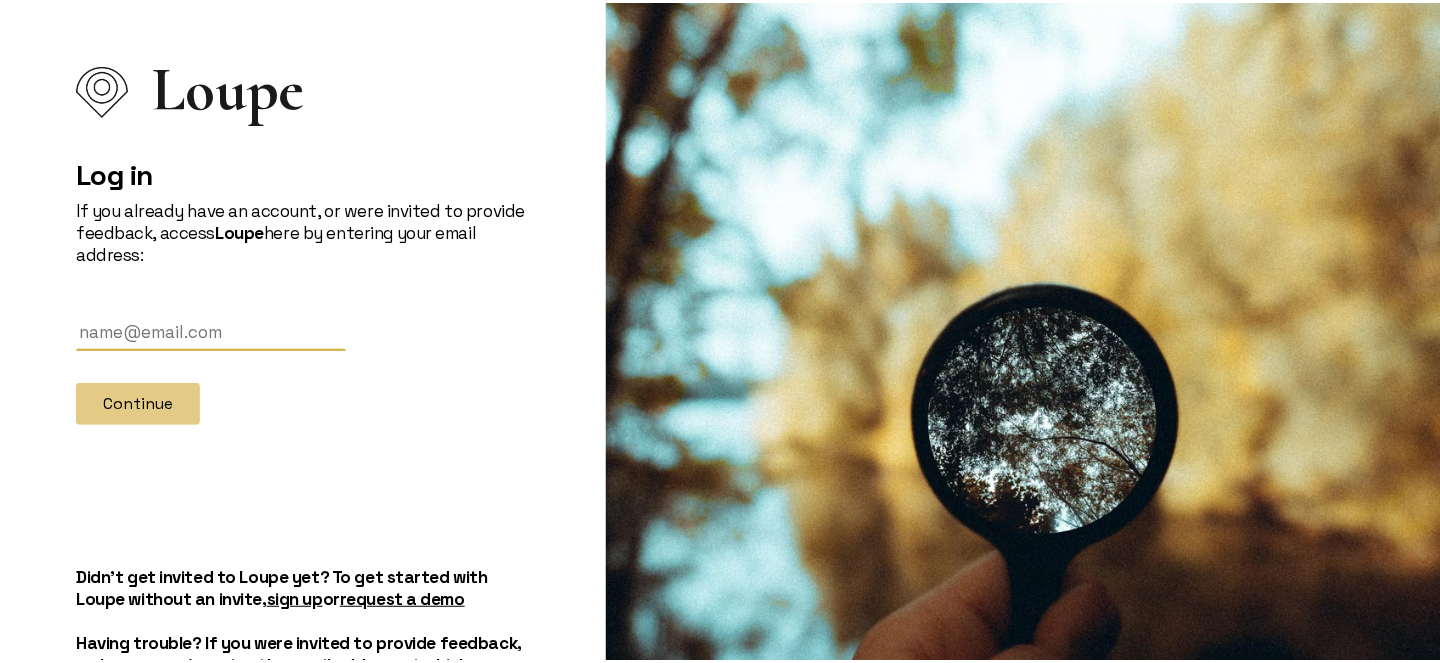 click at bounding box center [211, 329] 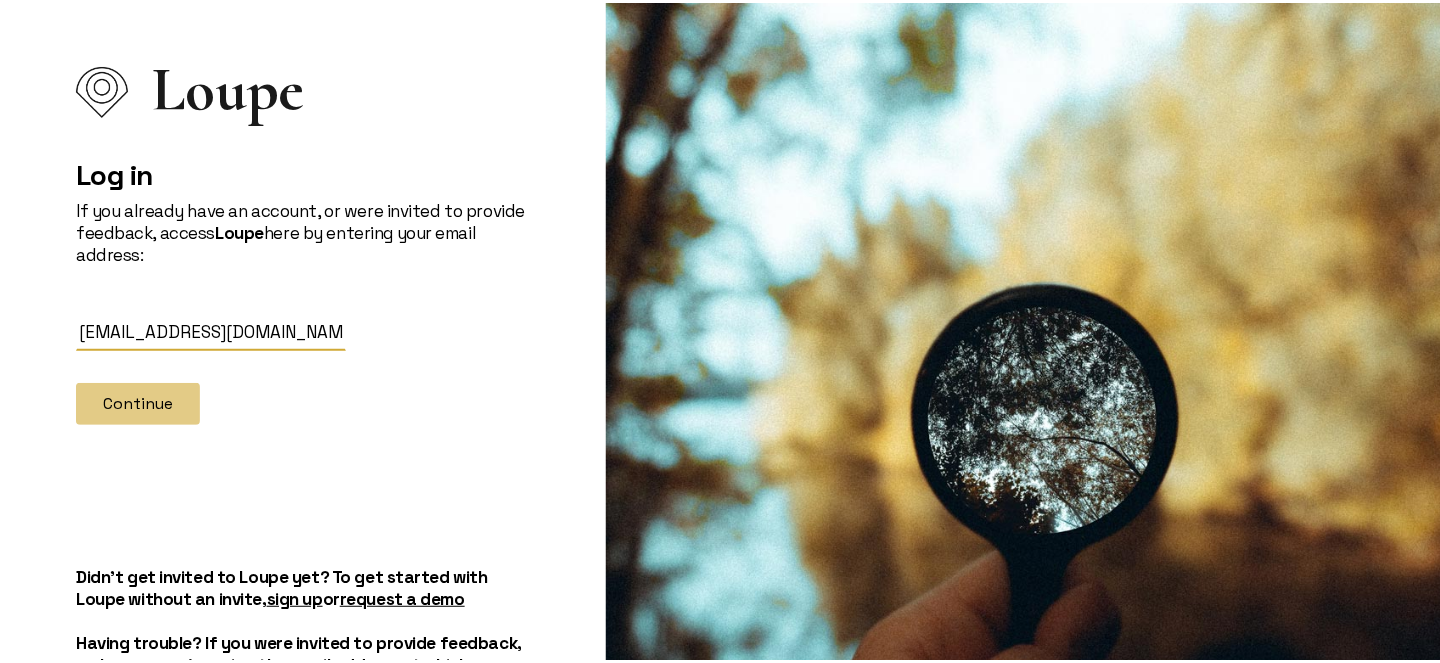 type on "[EMAIL_ADDRESS][DOMAIN_NAME]" 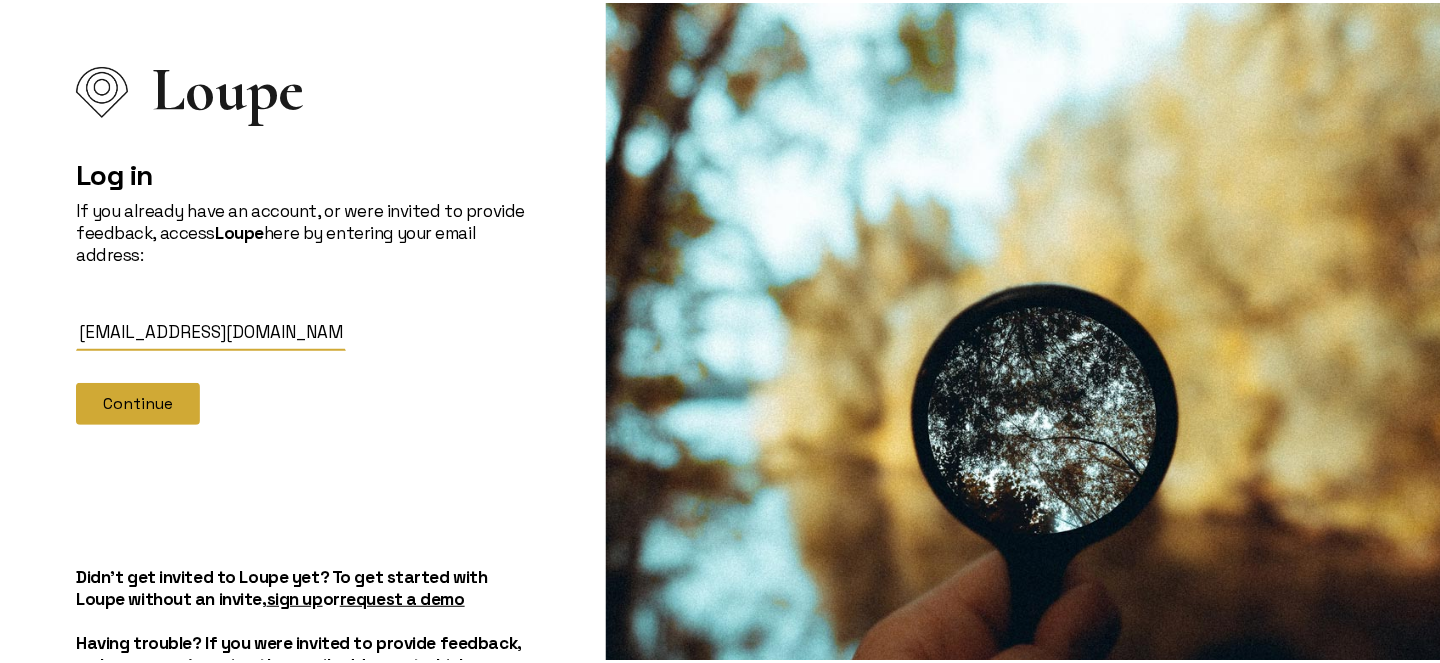 click on "Continue" 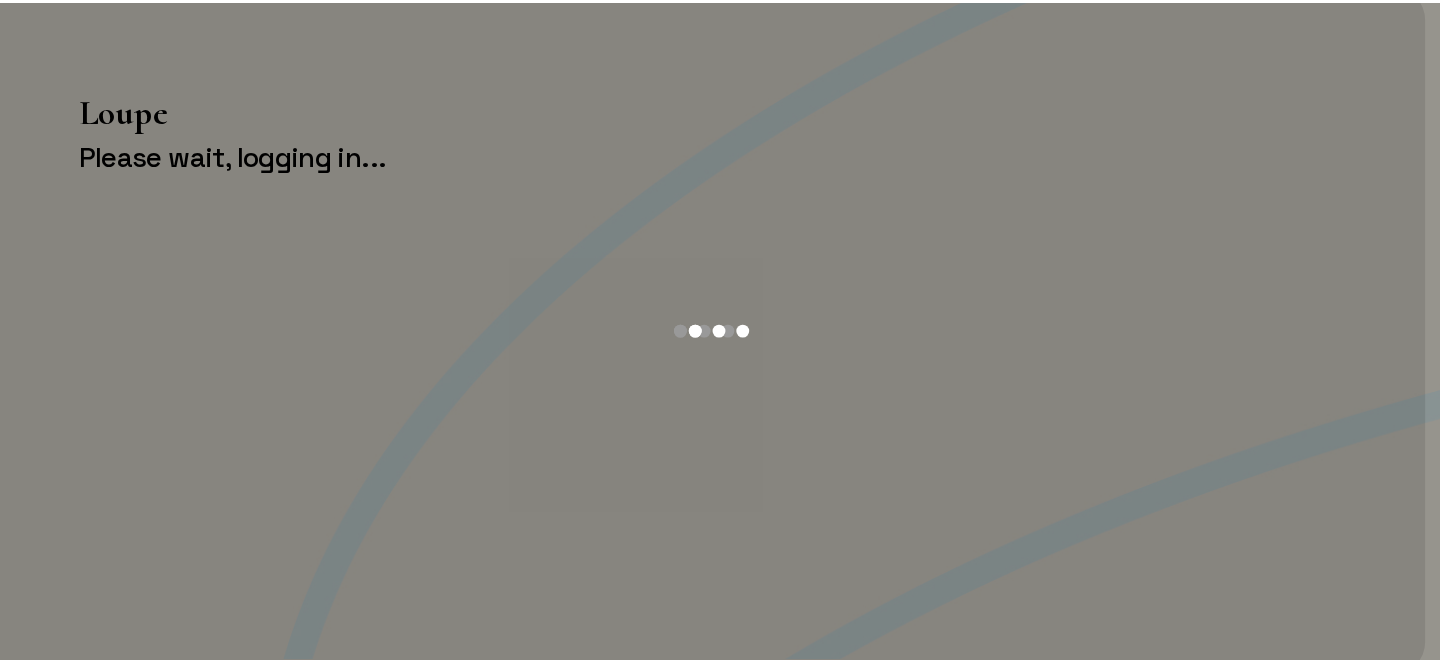 scroll, scrollTop: 0, scrollLeft: 0, axis: both 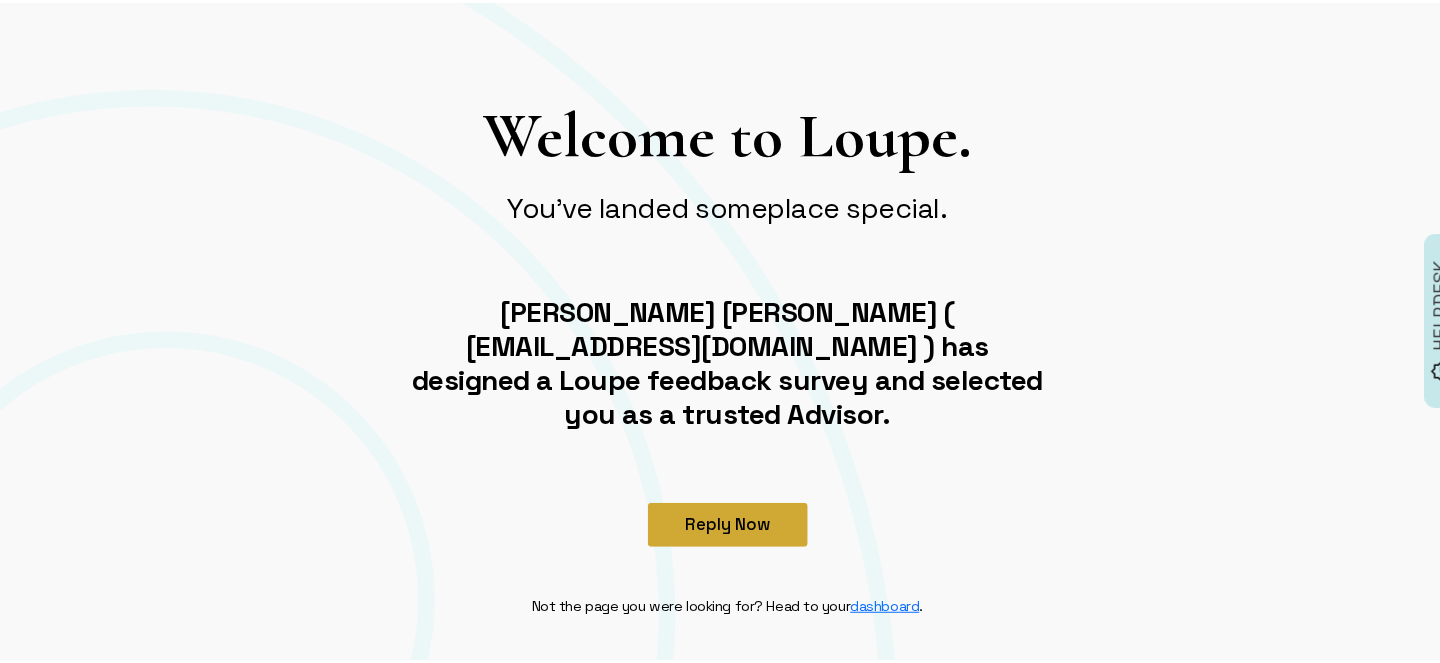click on "Reply Now" 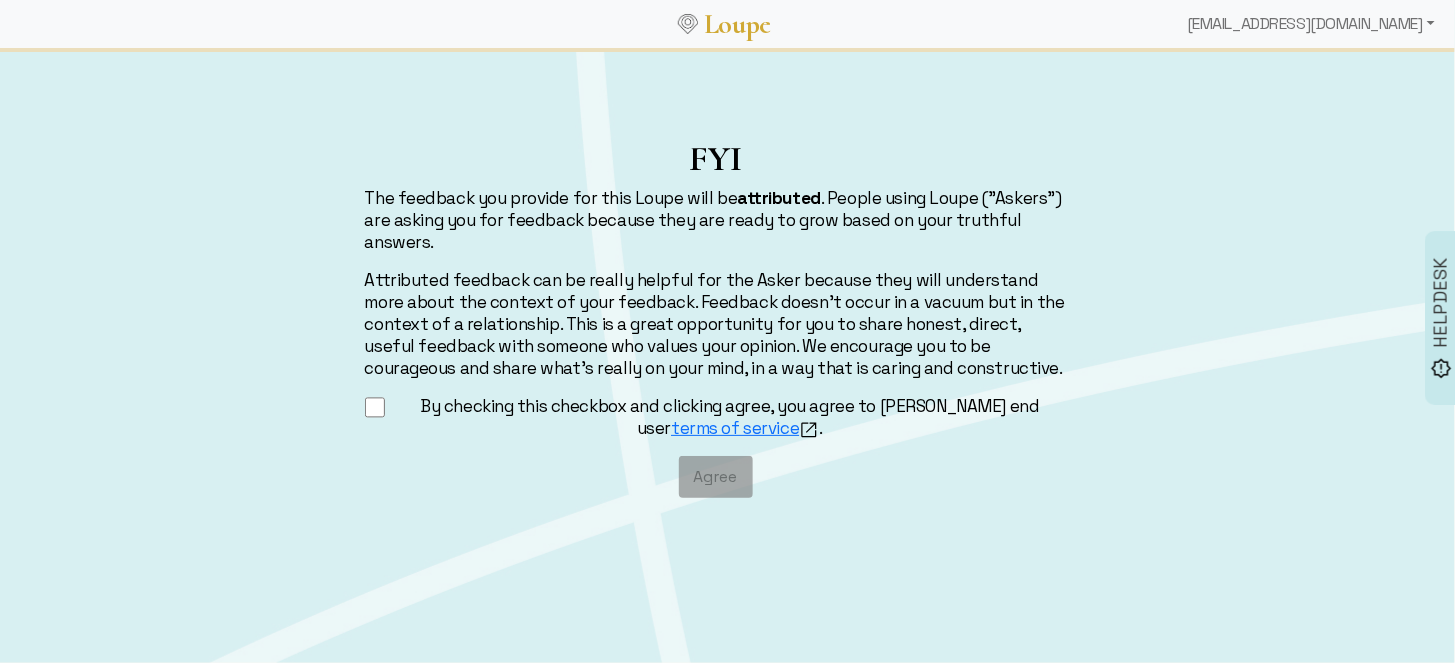 click on "By checking this checkbox and clicking agree, you agree to [PERSON_NAME] end user  terms of service ." at bounding box center (375, 407) 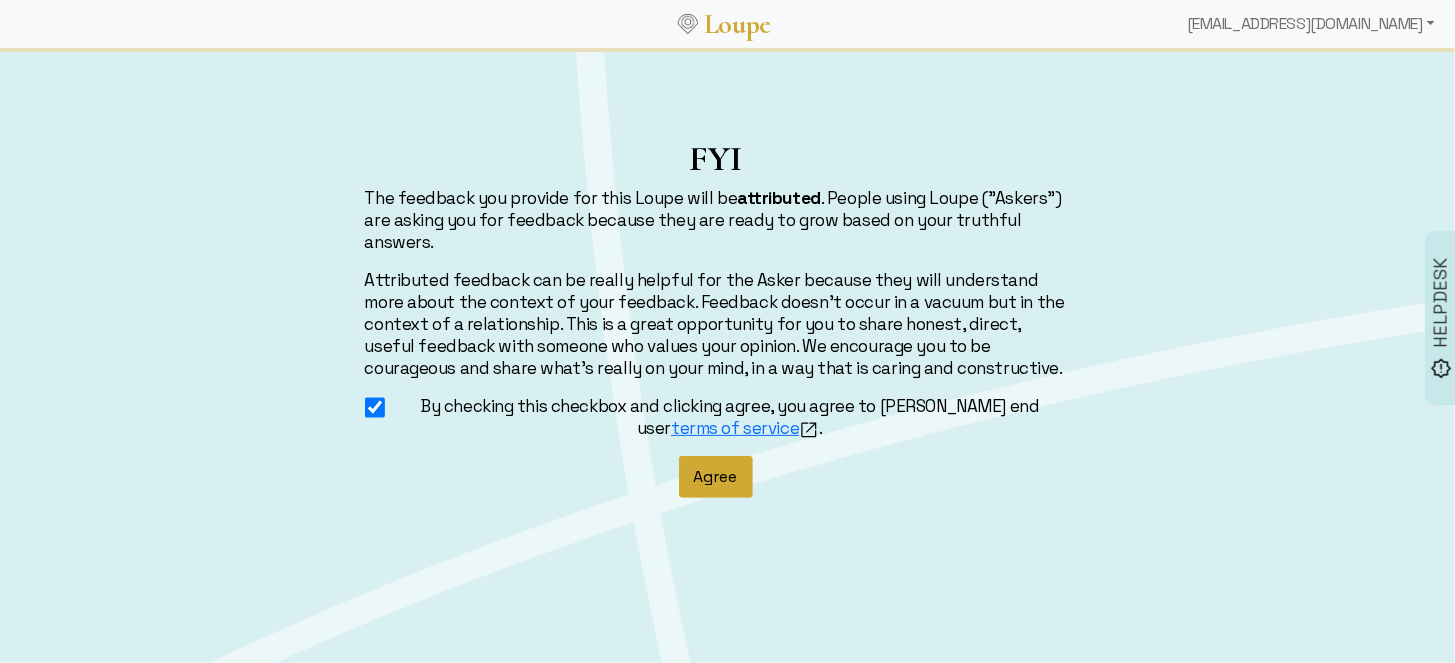 click on "Agree" 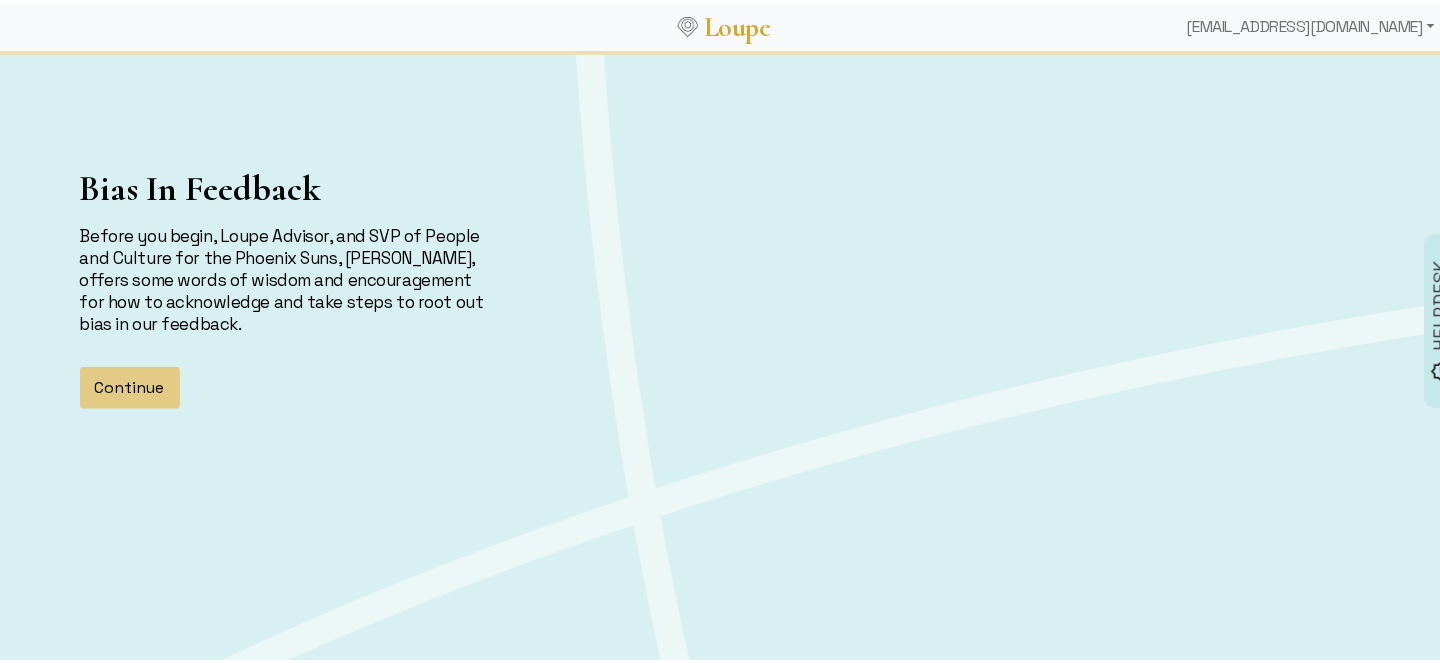scroll, scrollTop: 0, scrollLeft: 0, axis: both 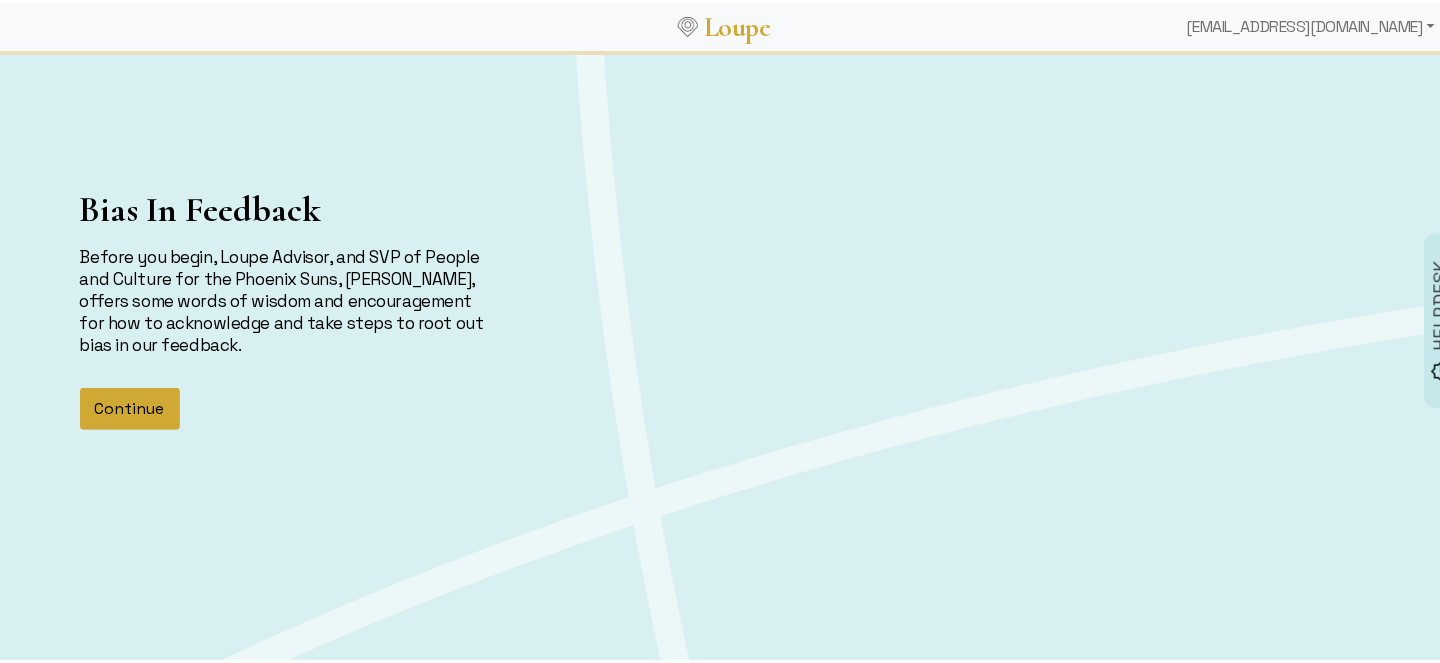click on "Continue" 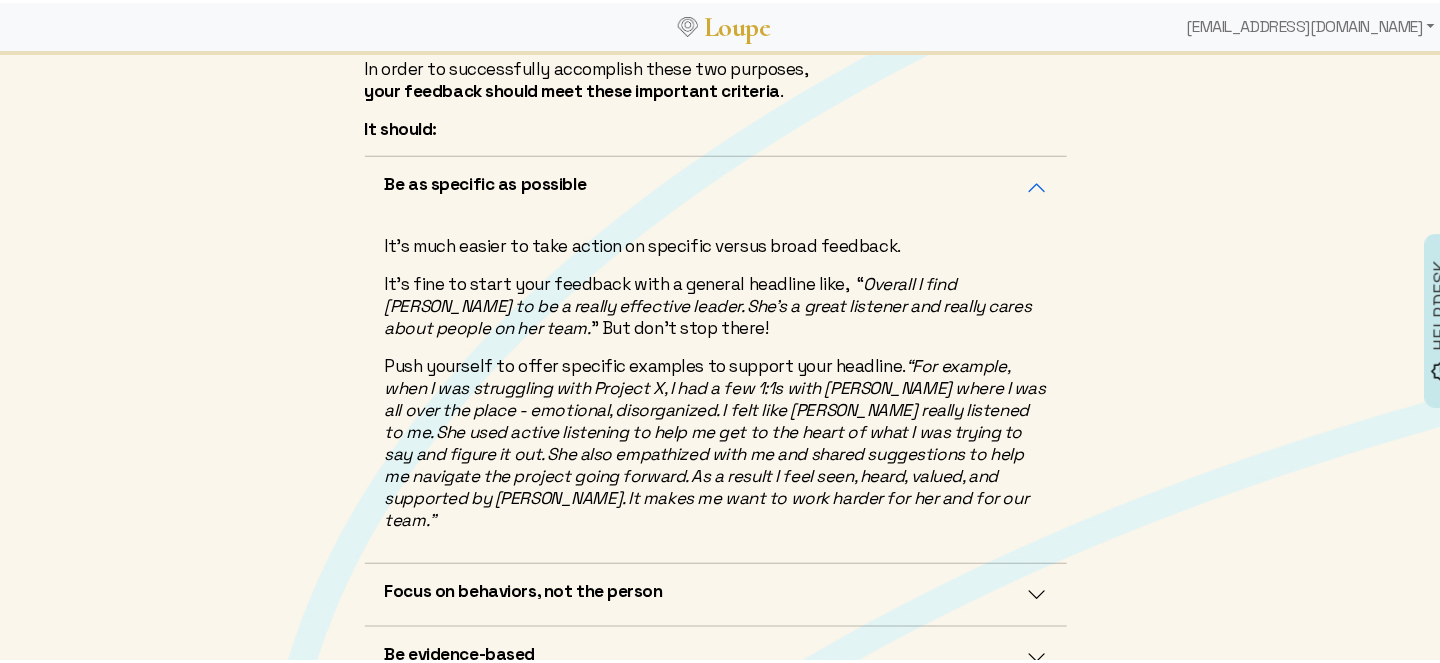 scroll, scrollTop: 650, scrollLeft: 0, axis: vertical 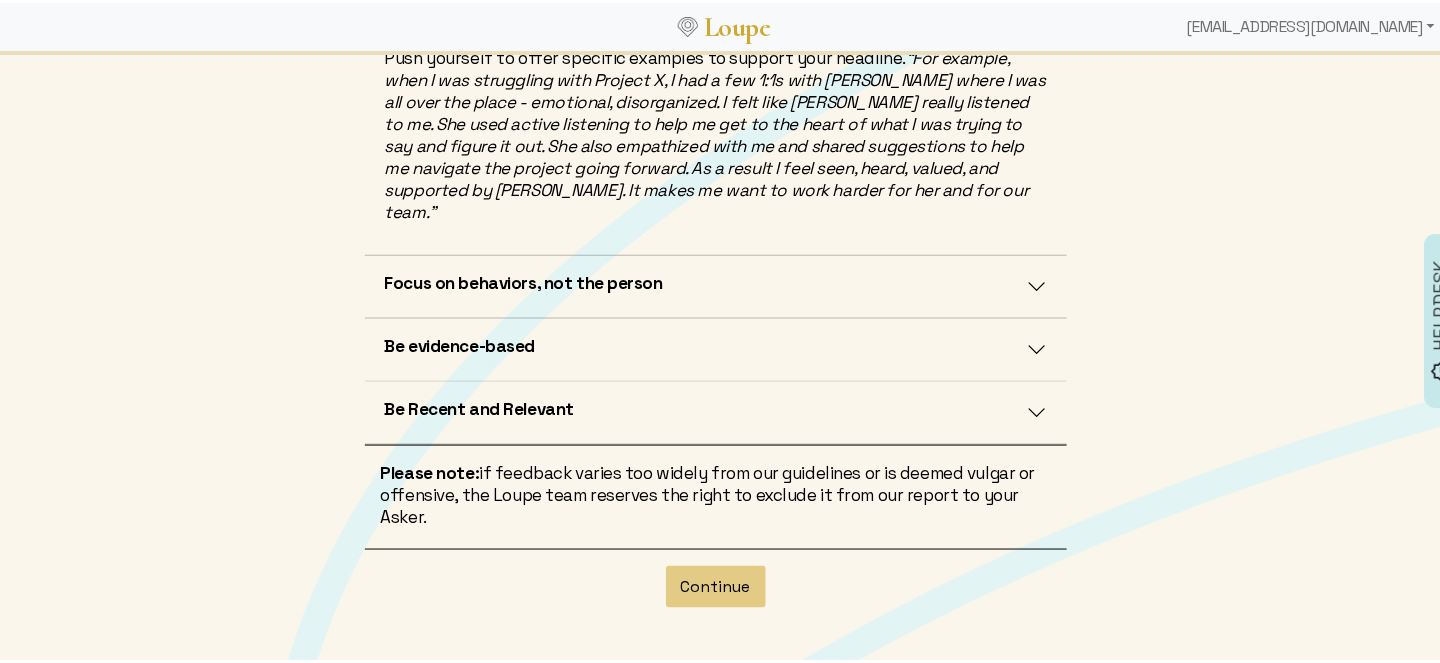 click on "Focus on behaviors, not the person" at bounding box center [524, 280] 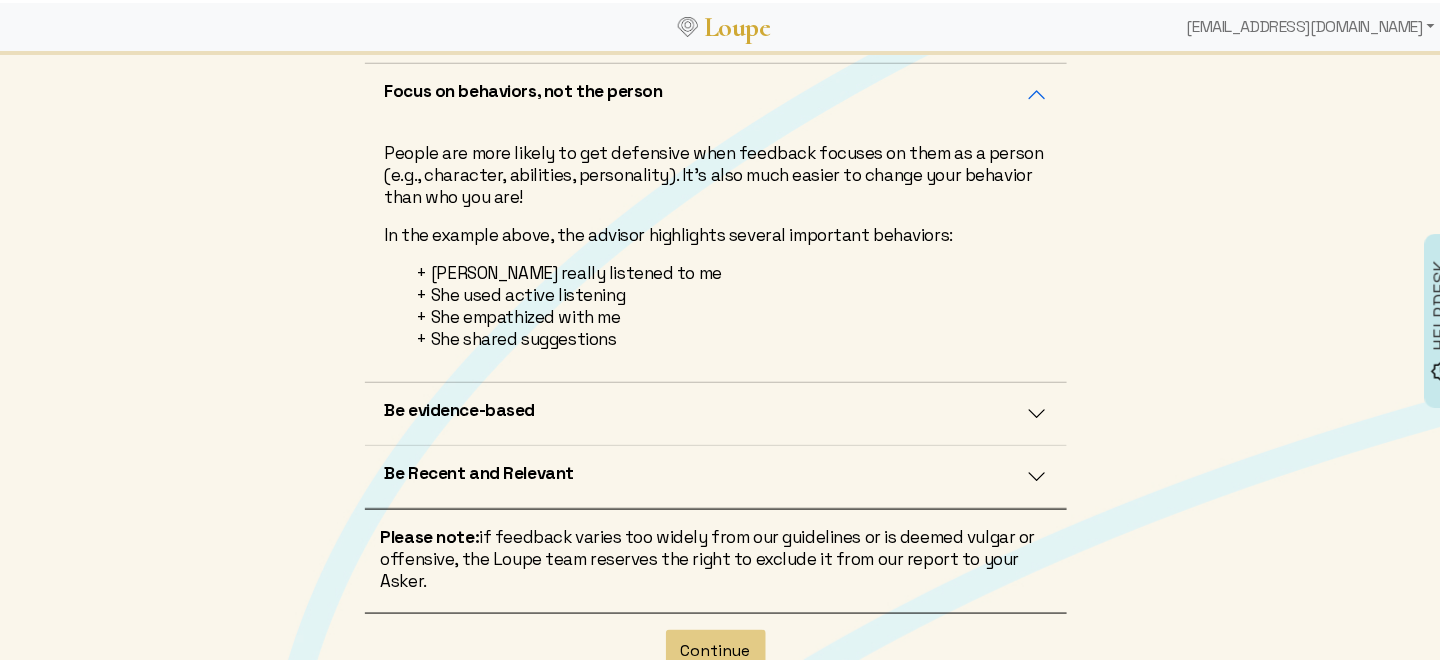 scroll, scrollTop: 500, scrollLeft: 0, axis: vertical 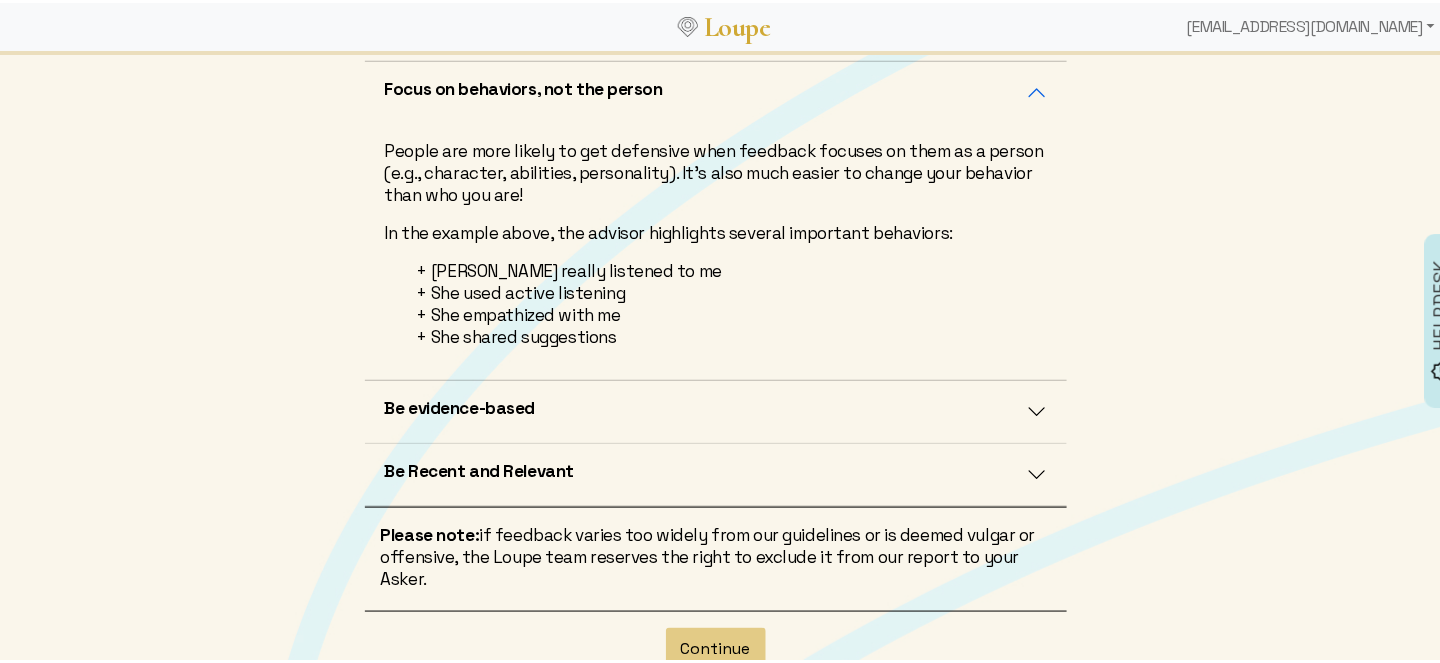 click on "Be evidence-based" at bounding box center [716, 409] 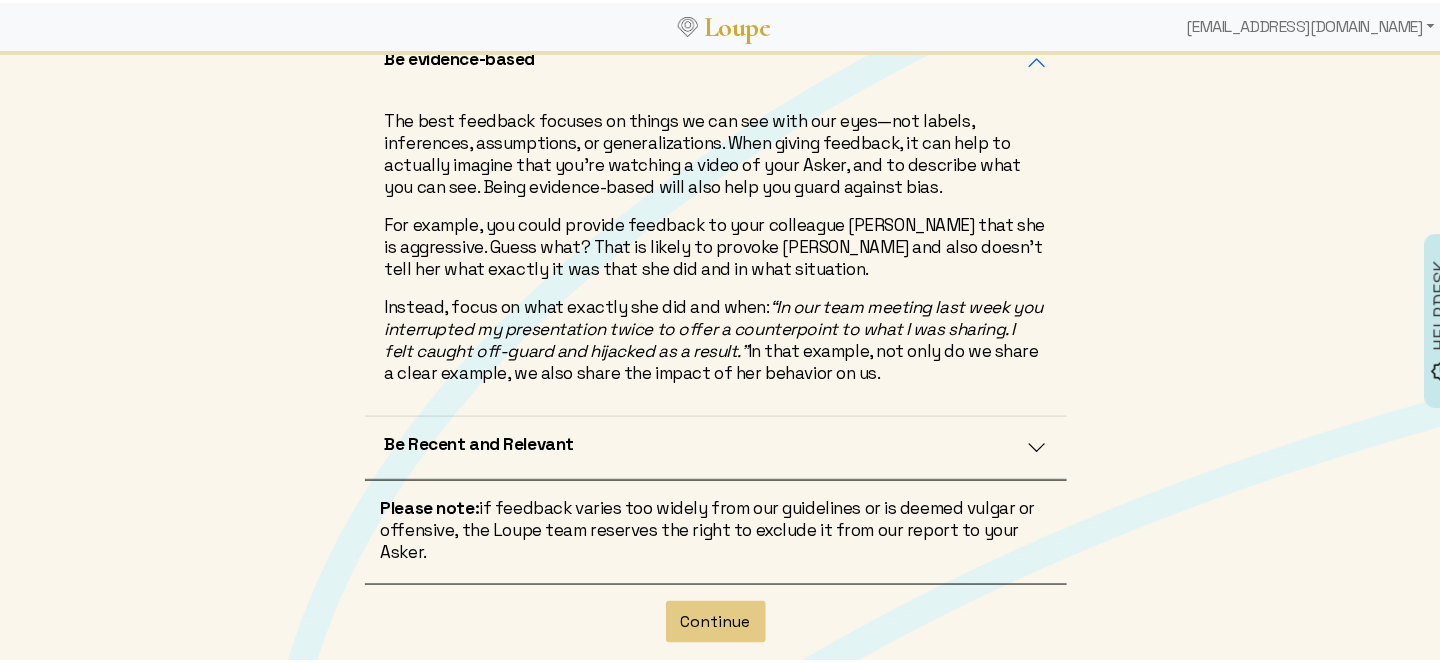 scroll, scrollTop: 625, scrollLeft: 0, axis: vertical 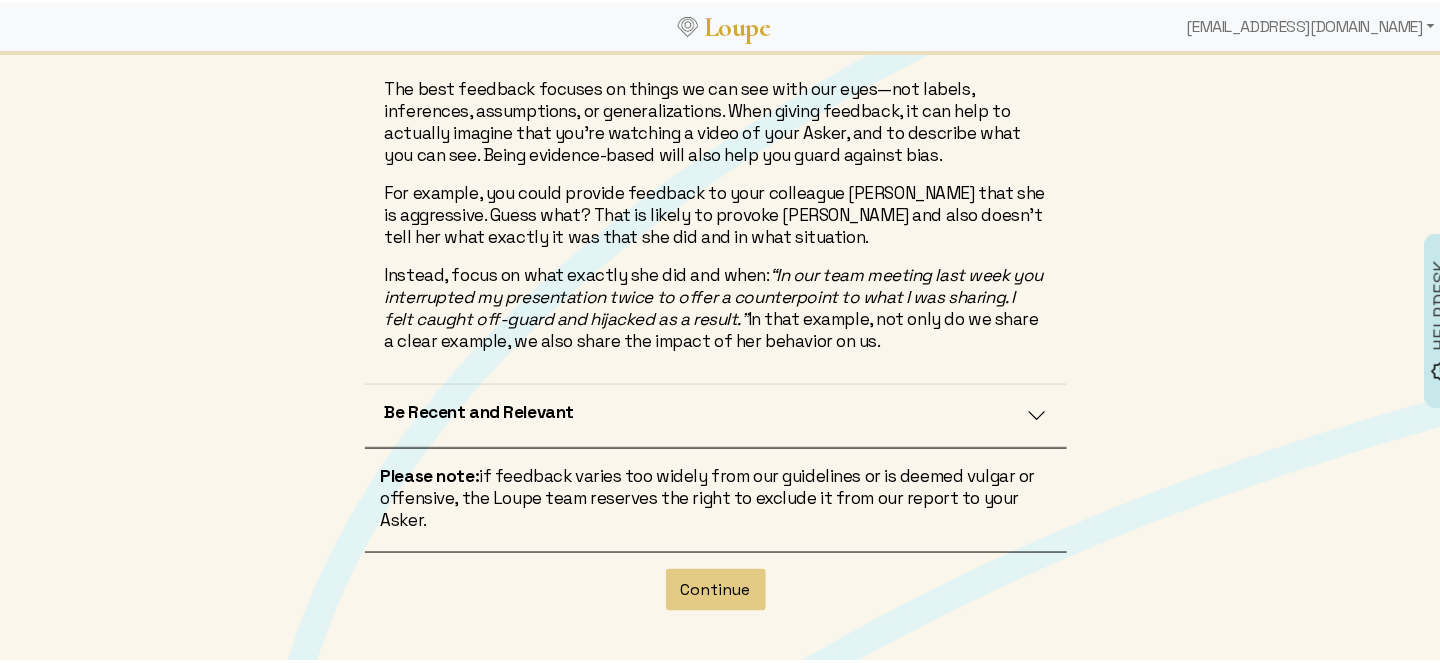 click on "Be Recent and Relevant" at bounding box center [716, 413] 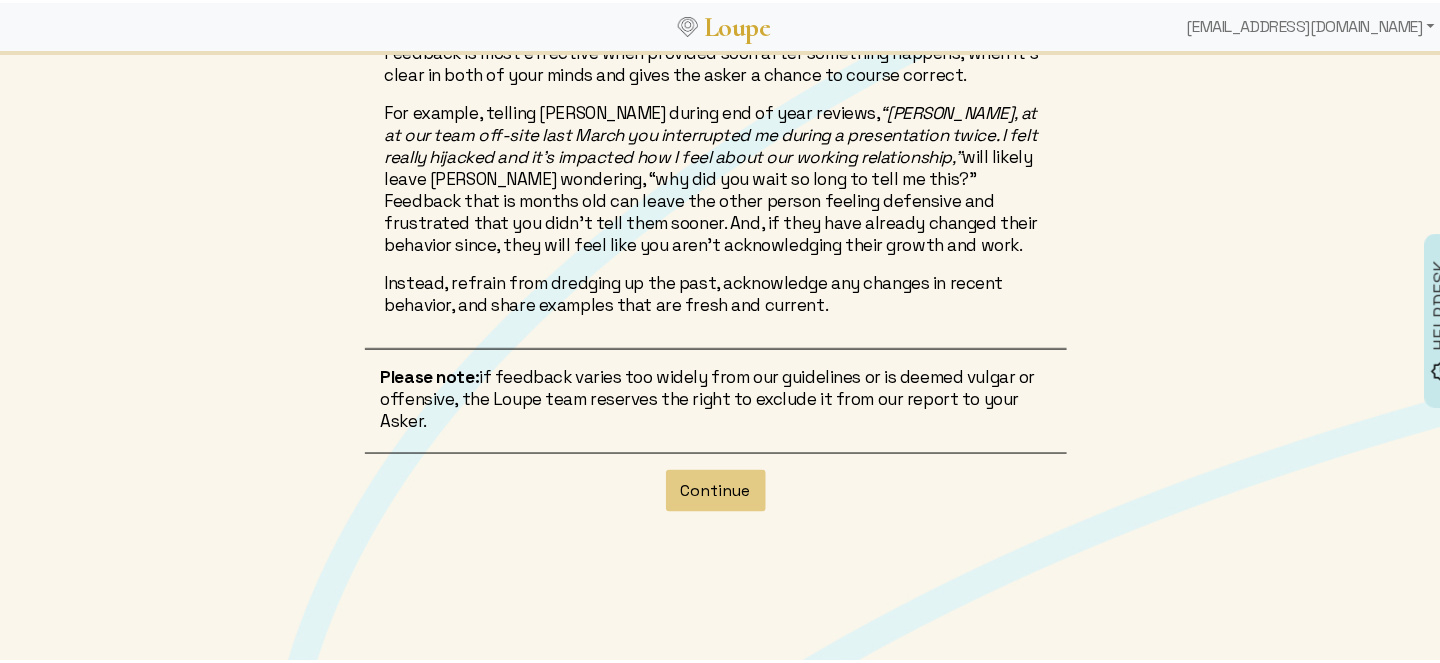 scroll, scrollTop: 725, scrollLeft: 0, axis: vertical 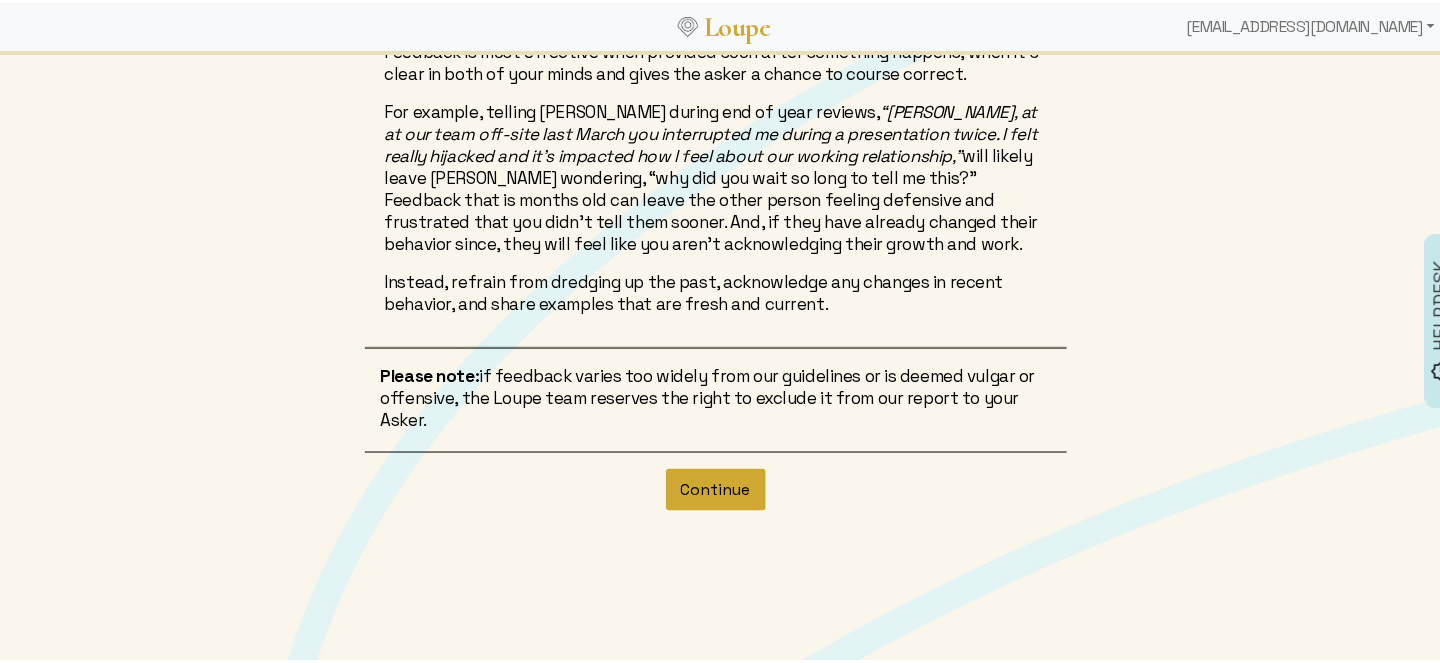 click on "Continue" 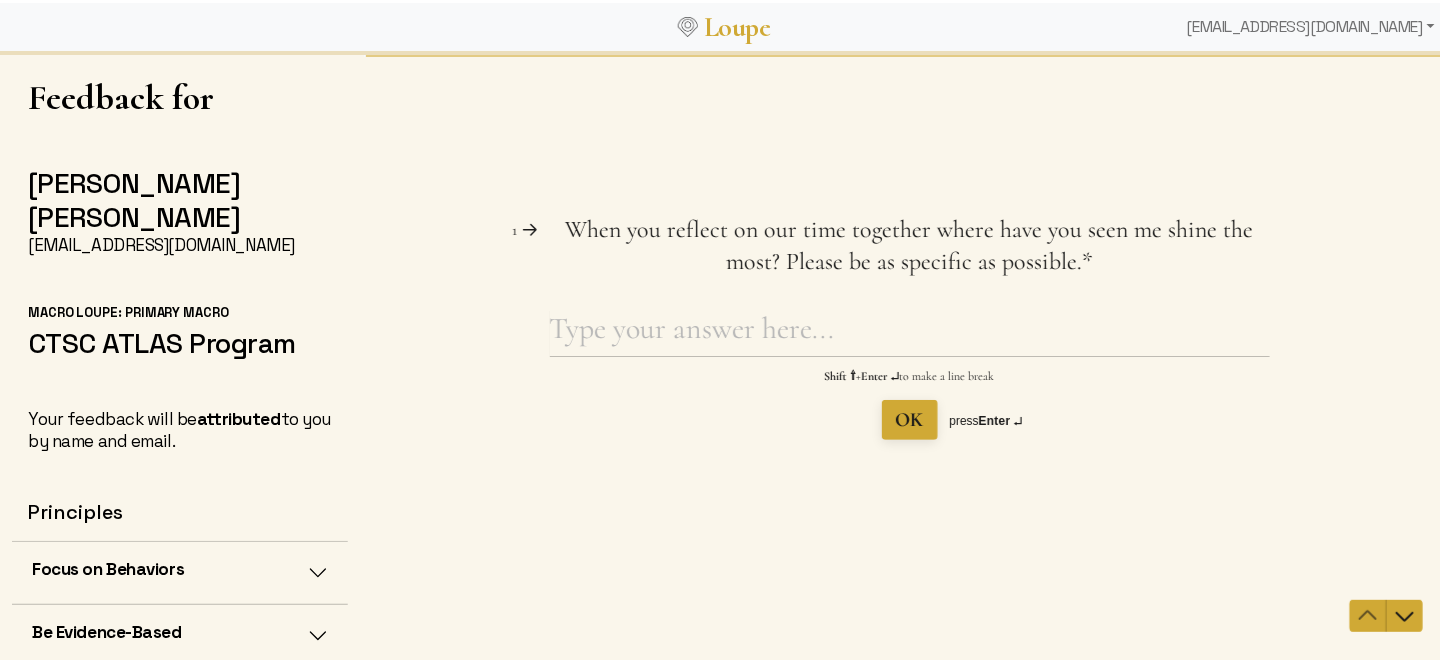scroll, scrollTop: 0, scrollLeft: 0, axis: both 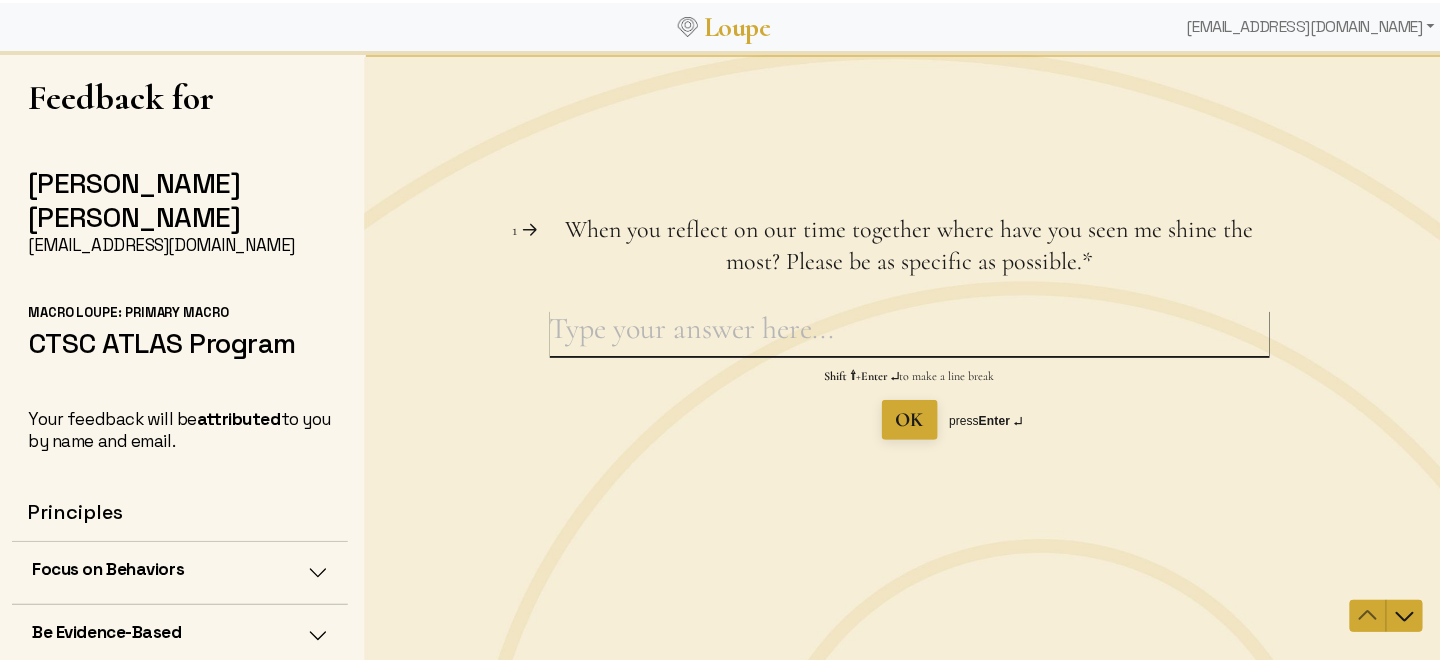 click on "When you reflect on our time together where have you seen me shine the most? Please be as specific as possible.  This question is required." at bounding box center (909, 333) 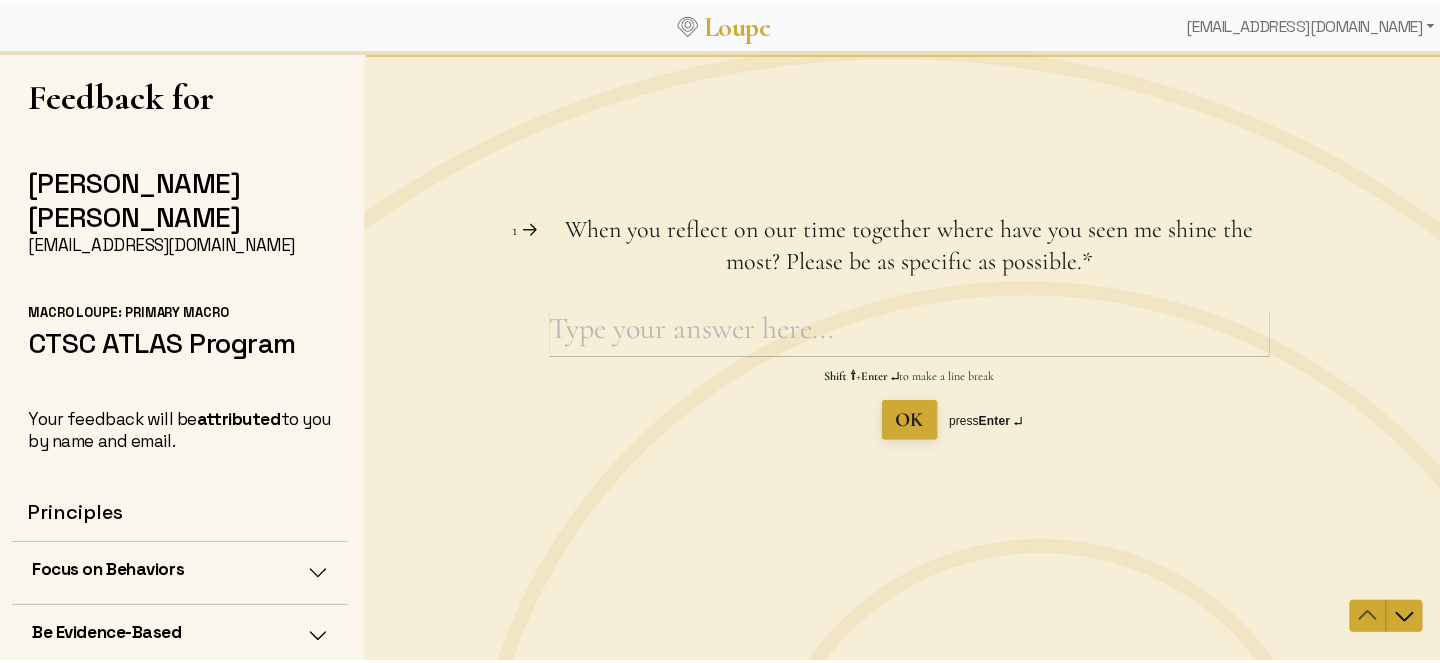 click on "When you reflect on our time together where have you seen me shine the most? Please be as specific as possible.  This question is required." at bounding box center [909, 333] 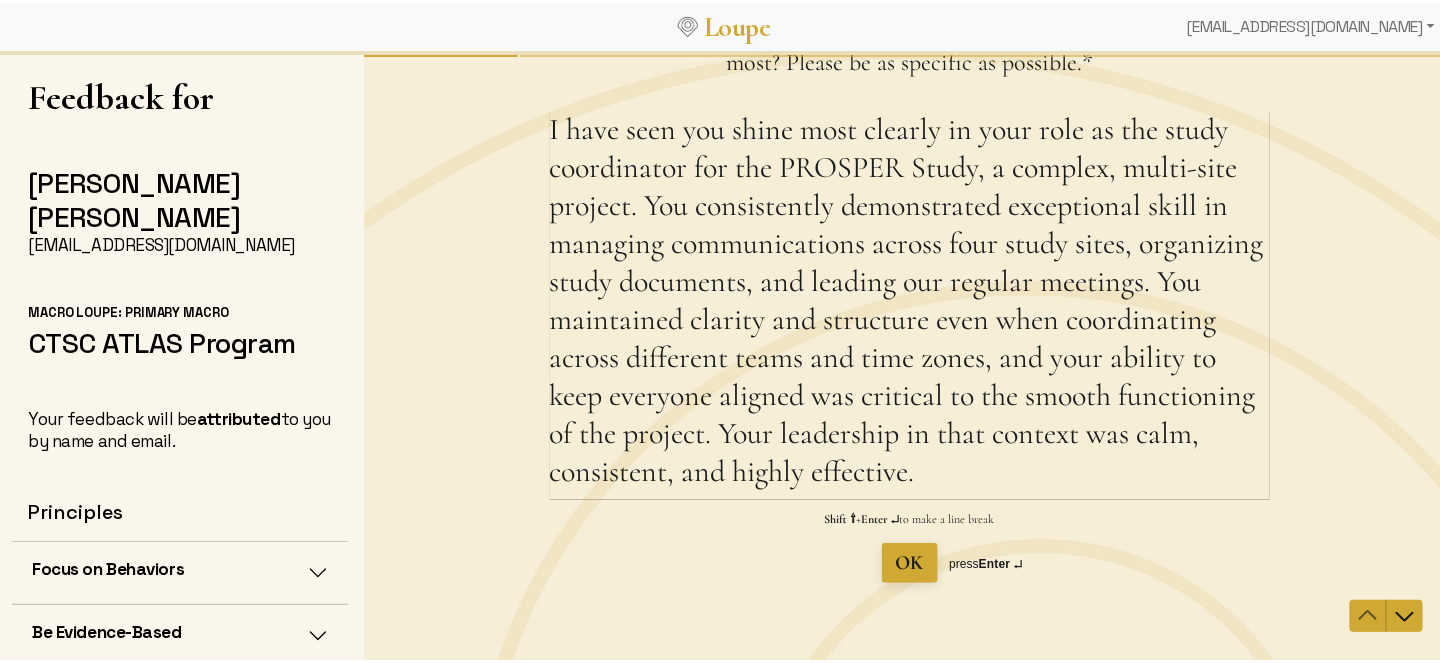 scroll, scrollTop: 74, scrollLeft: 0, axis: vertical 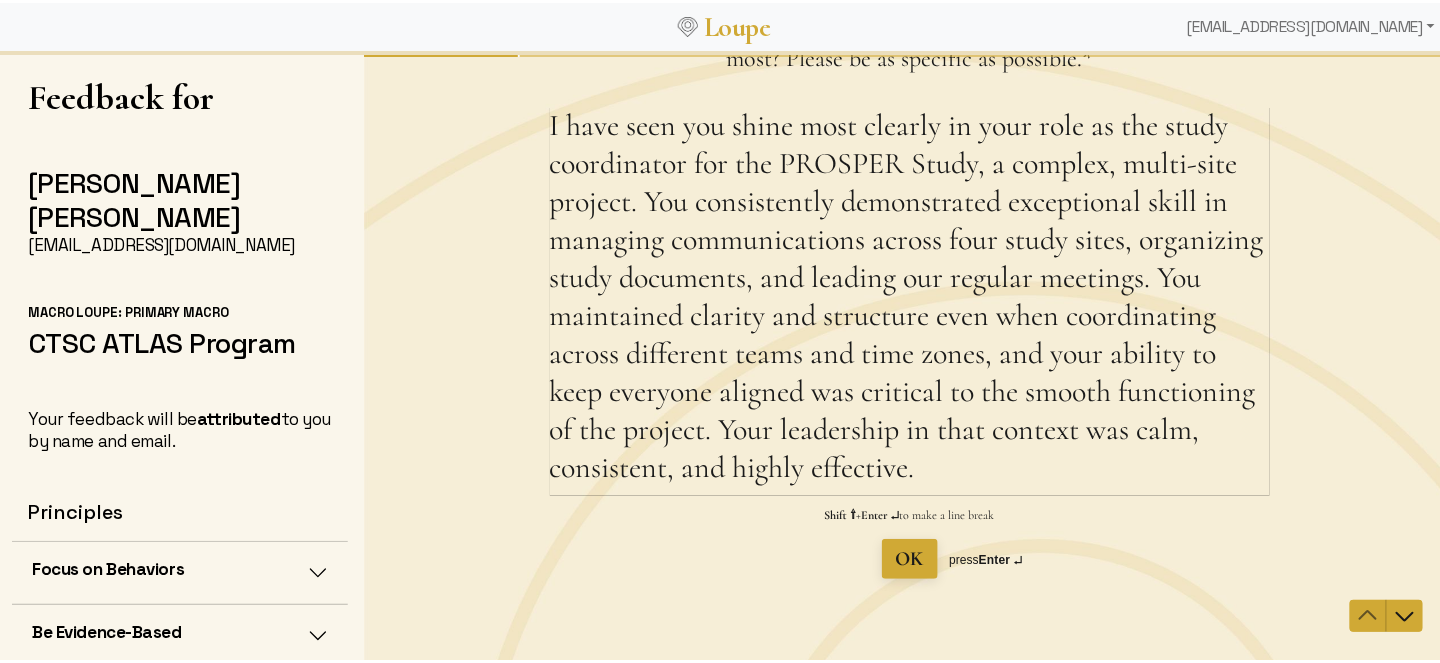 type on "I have seen you shine most clearly in your role as the study coordinator for the PROSPER Study, a complex, multi-site project. You consistently demonstrated exceptional skill in managing communications across four study sites, organizing study documents, and leading our regular meetings. You maintained clarity and structure even when coordinating across different teams and time zones, and your ability to keep everyone aligned was critical to the smooth functioning of the project. Your leadership in that context was calm, consistent, and highly effective." 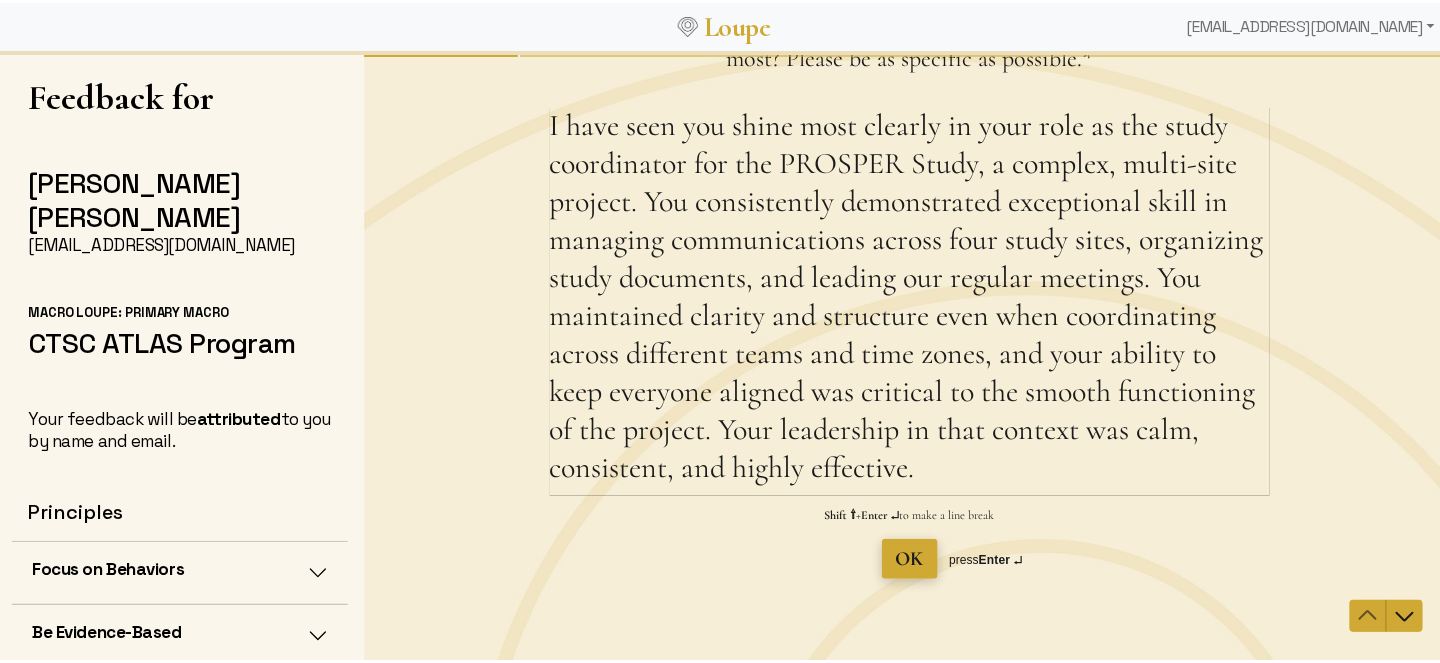 click on "OK" at bounding box center (909, 559) 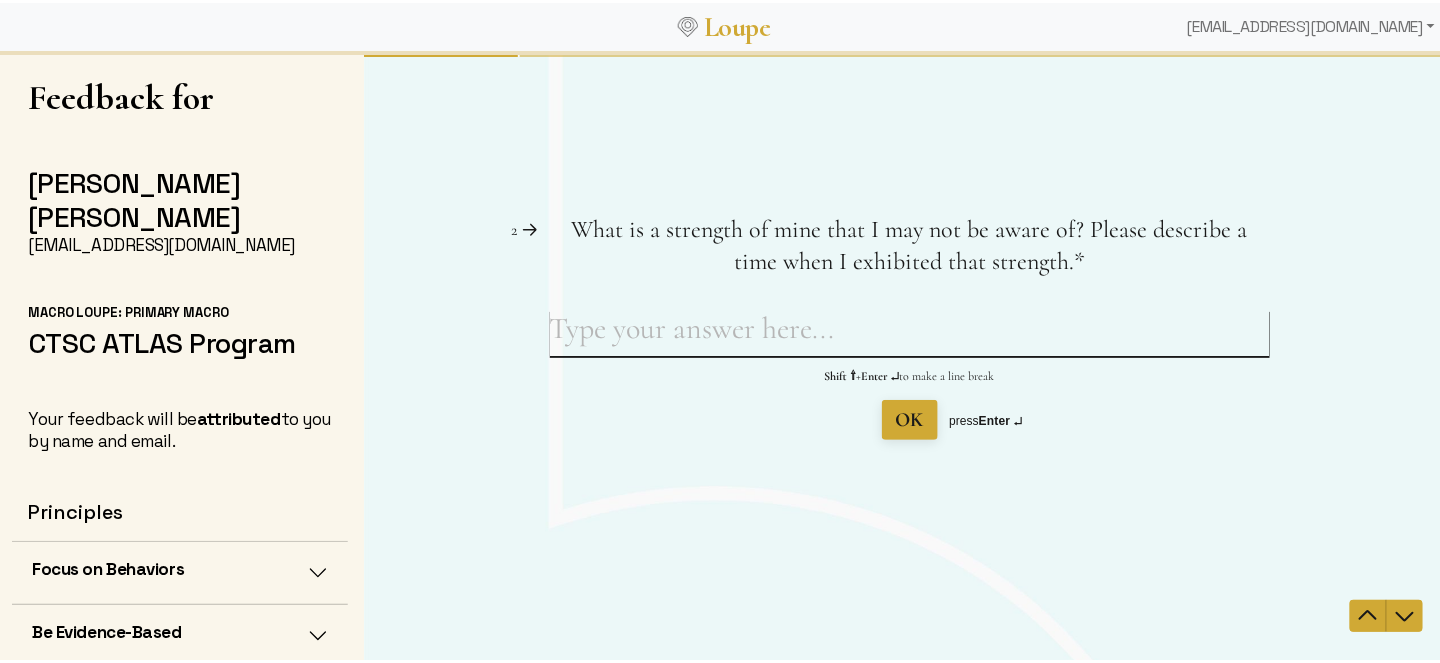 scroll, scrollTop: 0, scrollLeft: 0, axis: both 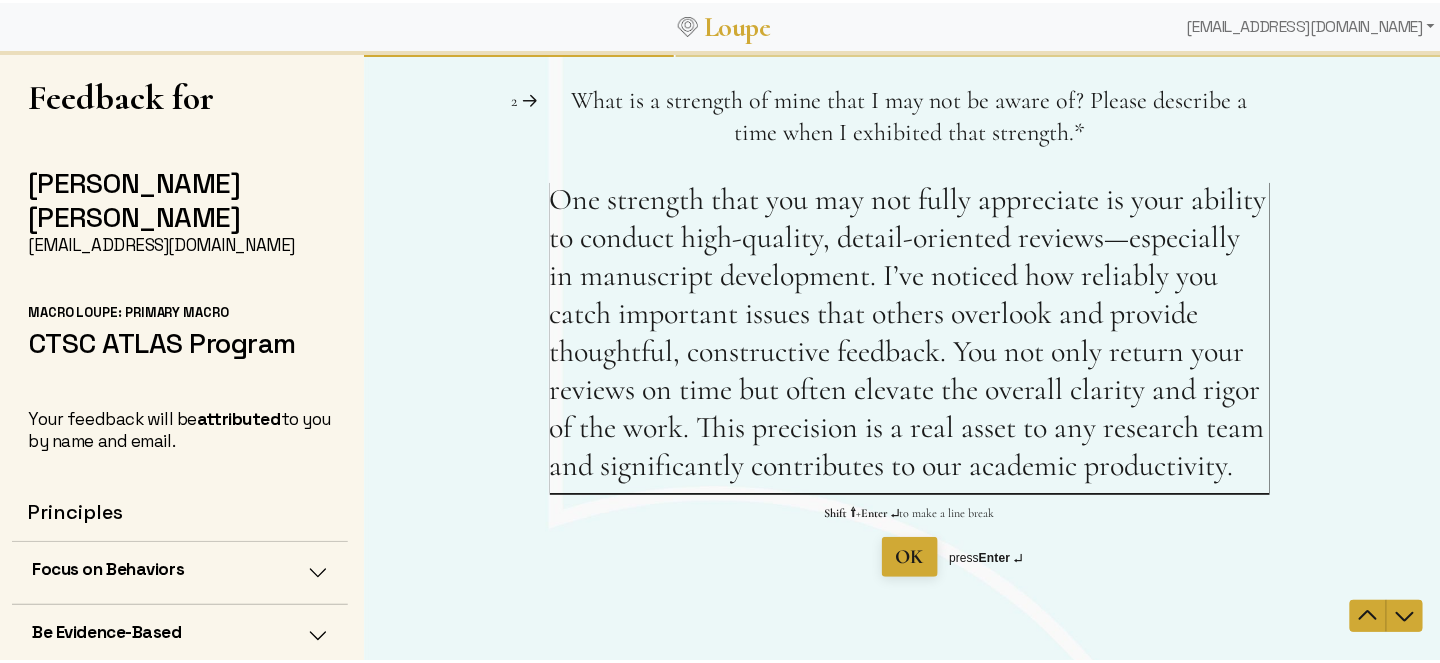 type on "One strength that you may not fully appreciate is your ability to conduct high-quality, detail-oriented reviews—especially in manuscript development. I’ve noticed how reliably you catch important issues that others overlook and provide thoughtful, constructive feedback. You not only return your reviews on time but often elevate the overall clarity and rigor of the work. This precision is a real asset to any research team and significantly contributes to our academic productivity." 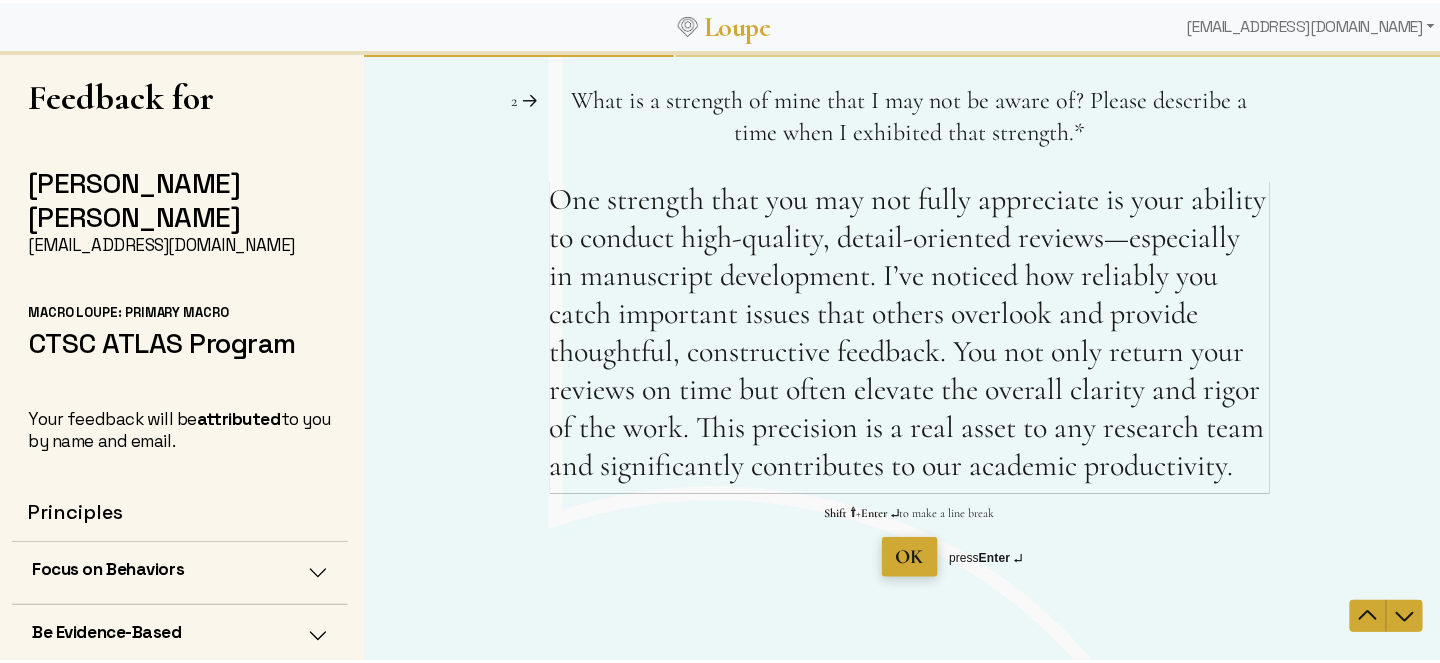 click on "OK" at bounding box center (909, 557) 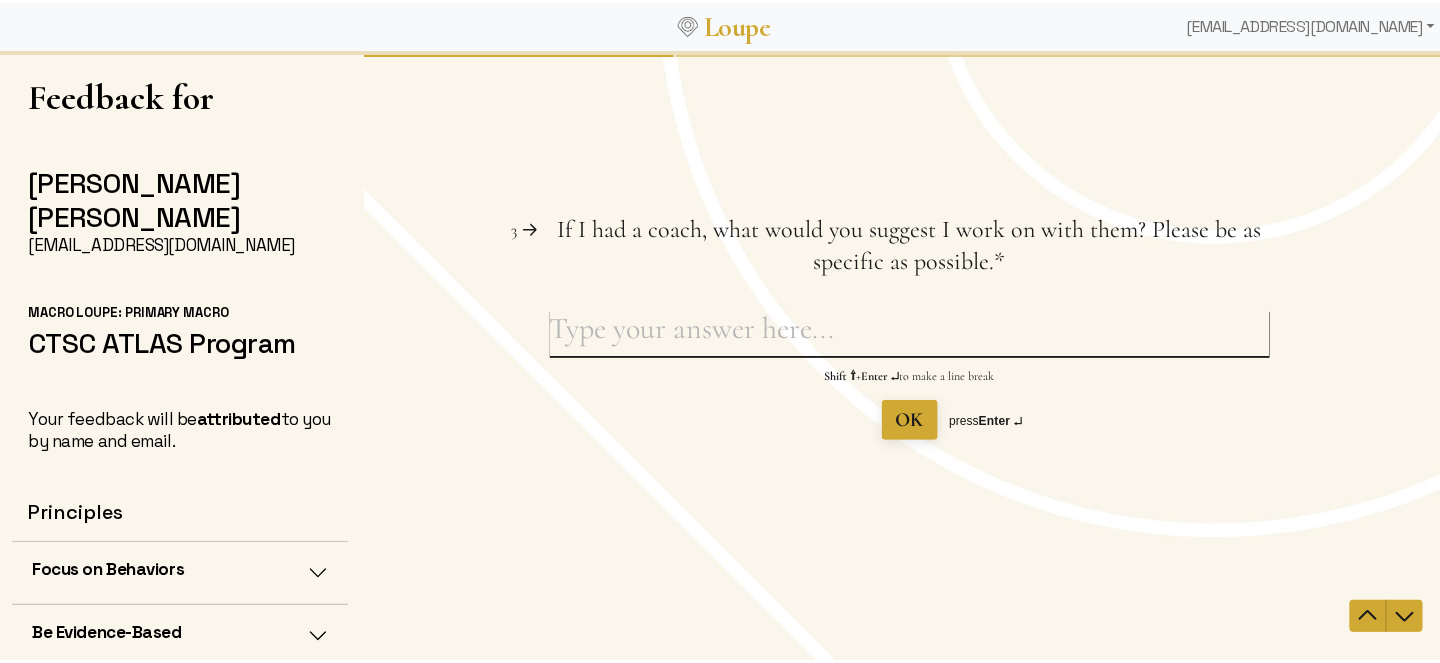 click on "If I had a coach, what would you suggest I work on with them? Please be as specific as possible.  This question is required." at bounding box center [909, 333] 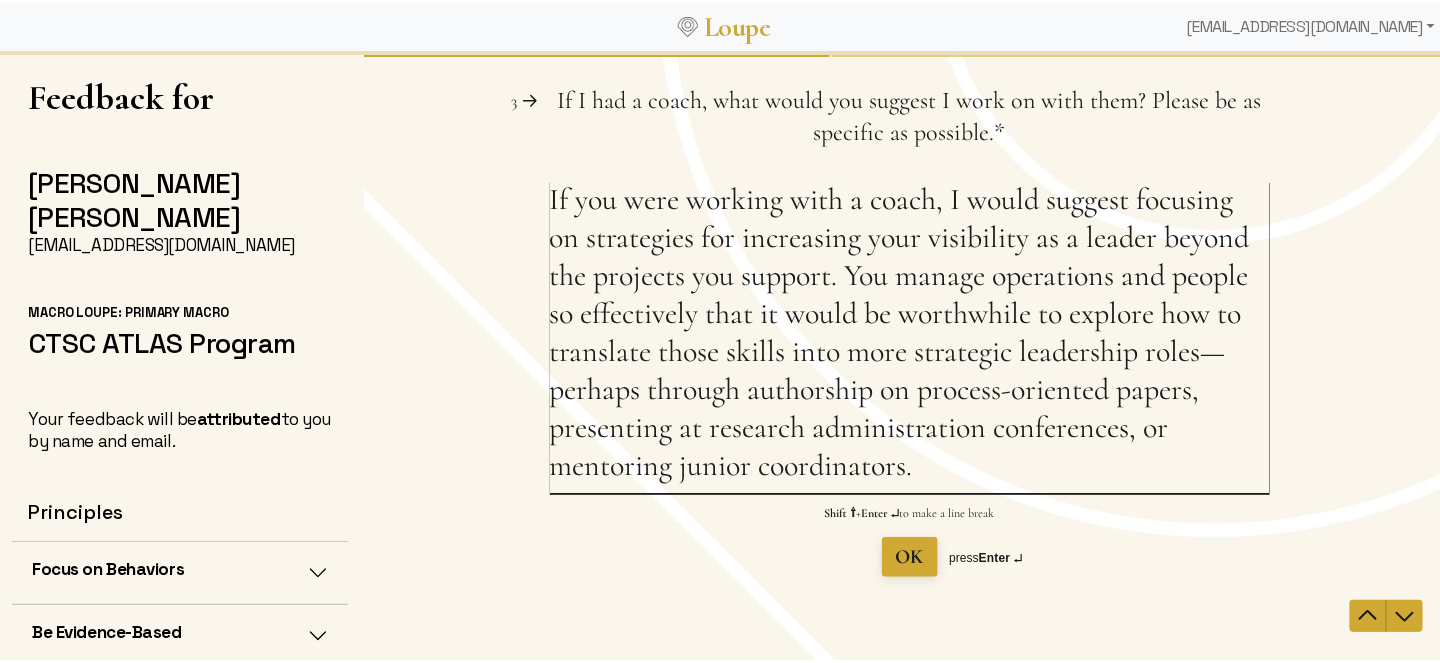 type on "If you were working with a coach, I would suggest focusing on strategies for increasing your visibility as a leader beyond the projects you support. You manage operations and people so effectively that it would be worthwhile to explore how to translate those skills into more strategic leadership roles—perhaps through authorship on process-oriented papers, presenting at research administration conferences, or mentoring junior coordinators." 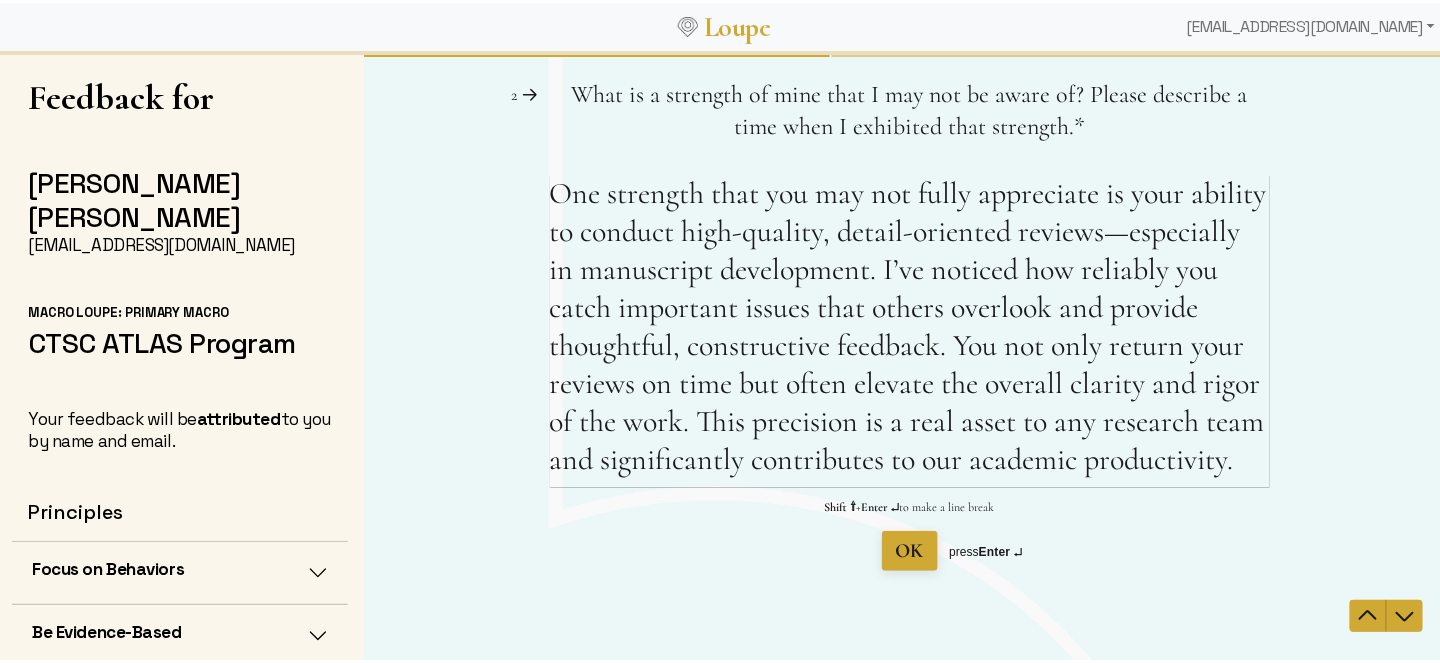 scroll, scrollTop: 8, scrollLeft: 0, axis: vertical 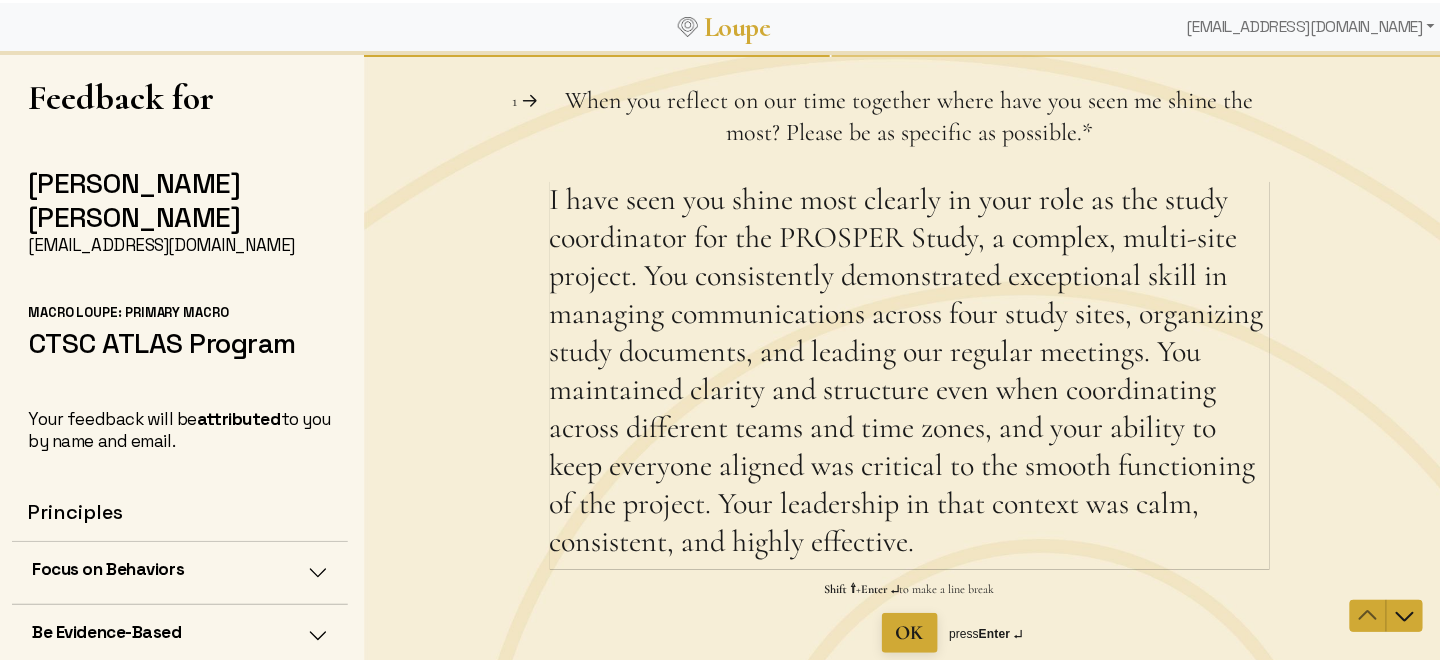 click at bounding box center [908, 358] 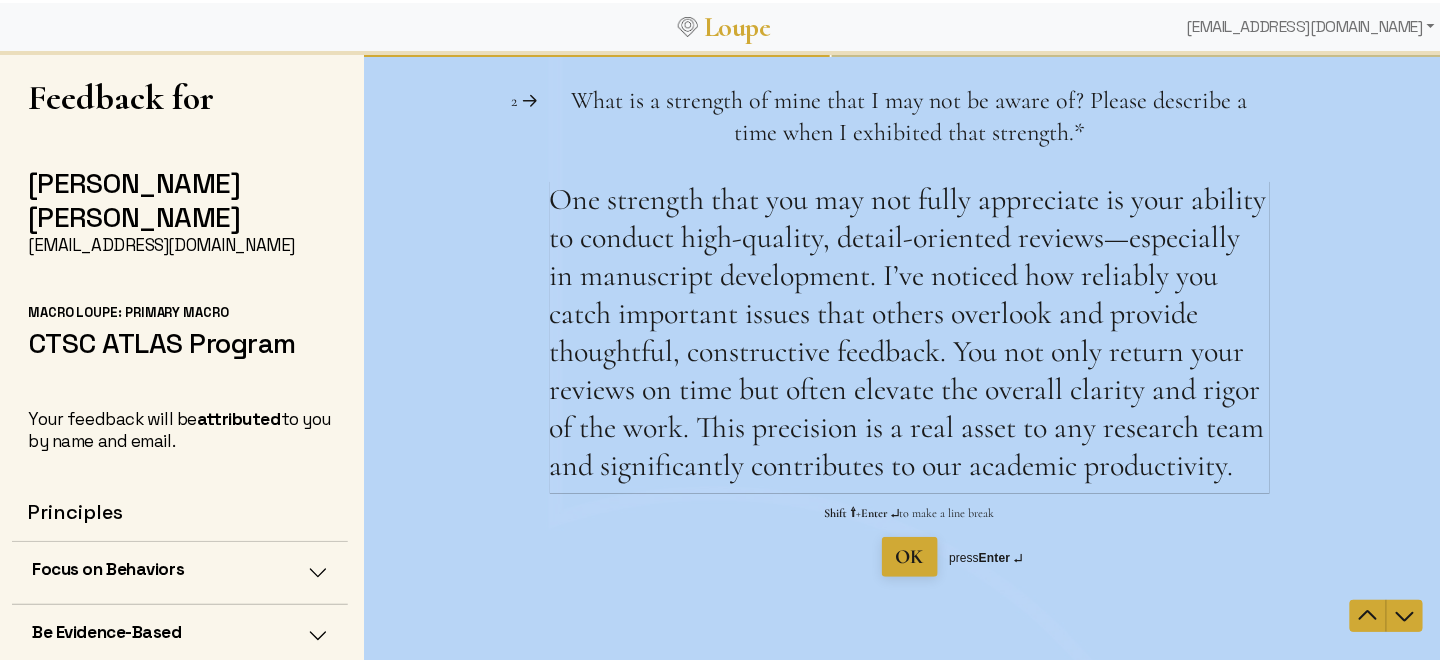 click at bounding box center [908, 358] 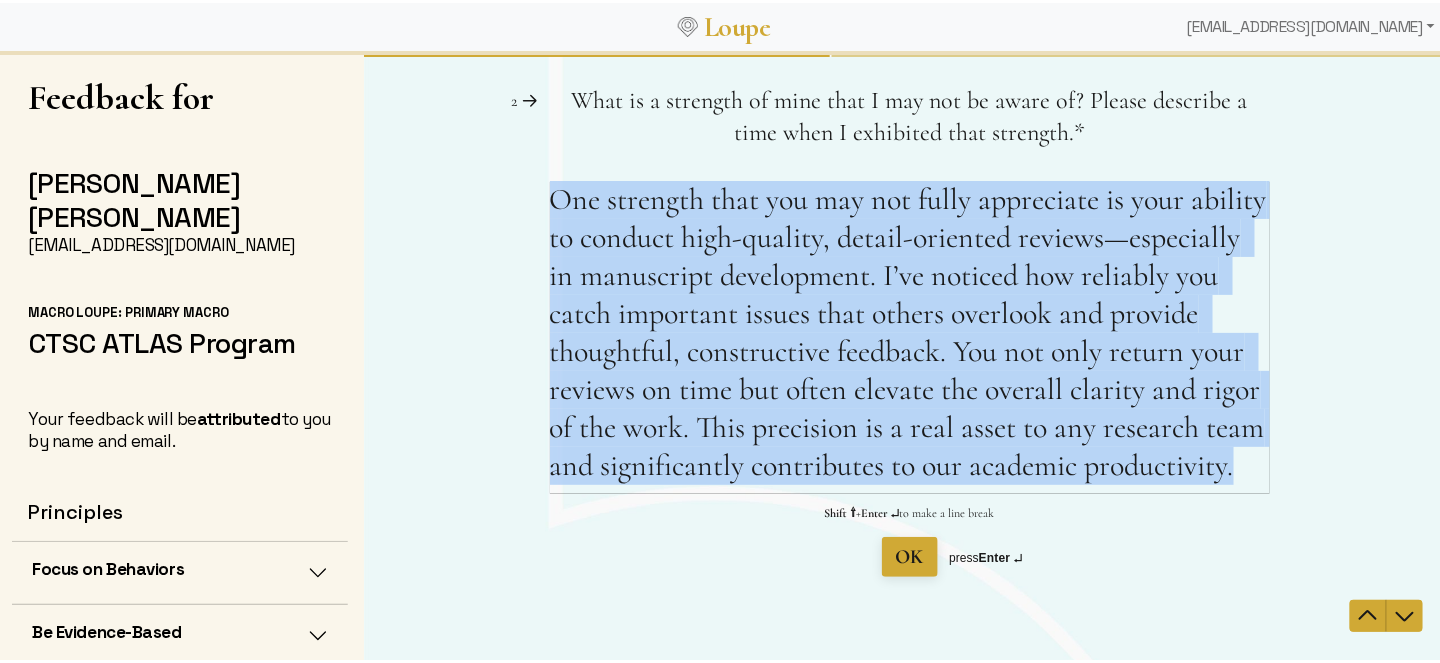 click on "Question 2 2 What is a strength of mine that I may not be aware of? Please describe a time when I exhibited that strength.  This question is required. * One strength that you may not fully appreciate is your ability to conduct high-quality, detail-oriented reviews—especially in manuscript development. I’ve noticed how reliably you catch important issues that others overlook and provide thoughtful, constructive feedback. You not only return your reviews on time but often elevate the overall clarity and rigor of the work. This precision is a real asset to any research team and significantly contributes to our academic productivity. Shift ⇧  +  Enter ↵  to make a line break OK press  Enter ↵" at bounding box center [909, 331] 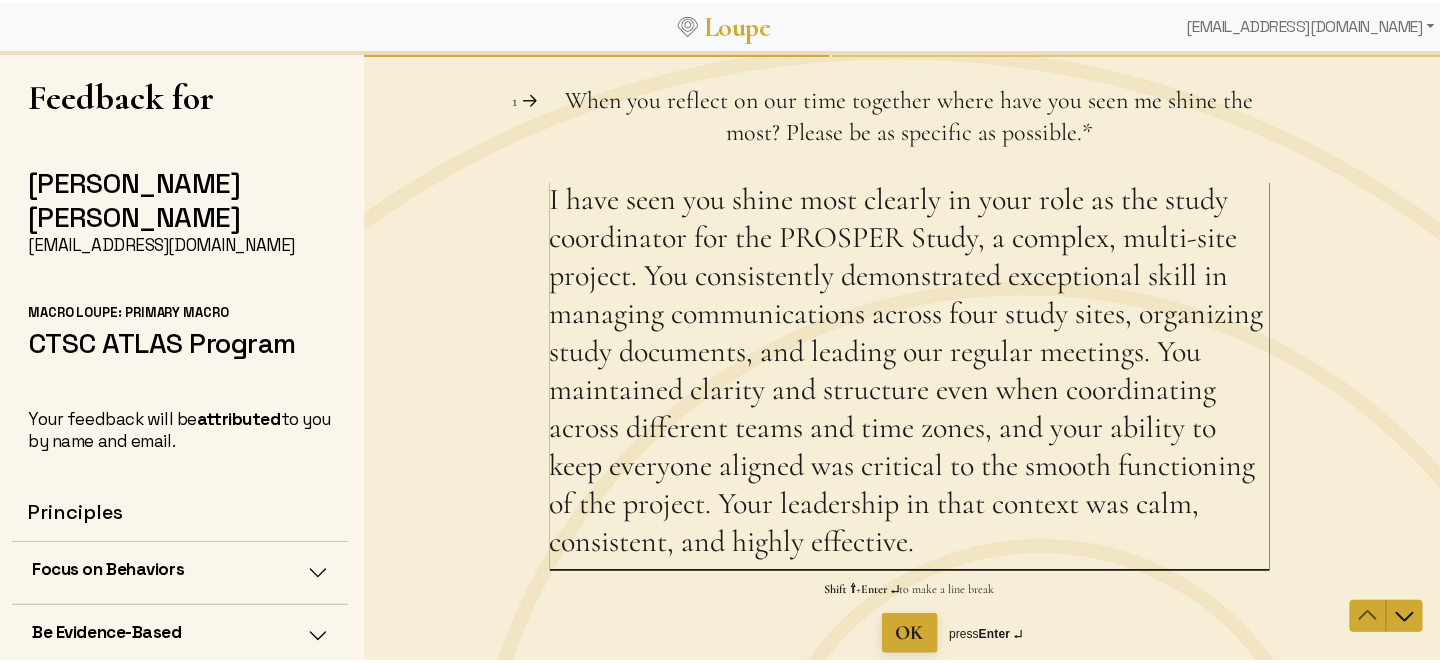 drag, startPoint x: 539, startPoint y: 202, endPoint x: 915, endPoint y: 537, distance: 503.58813 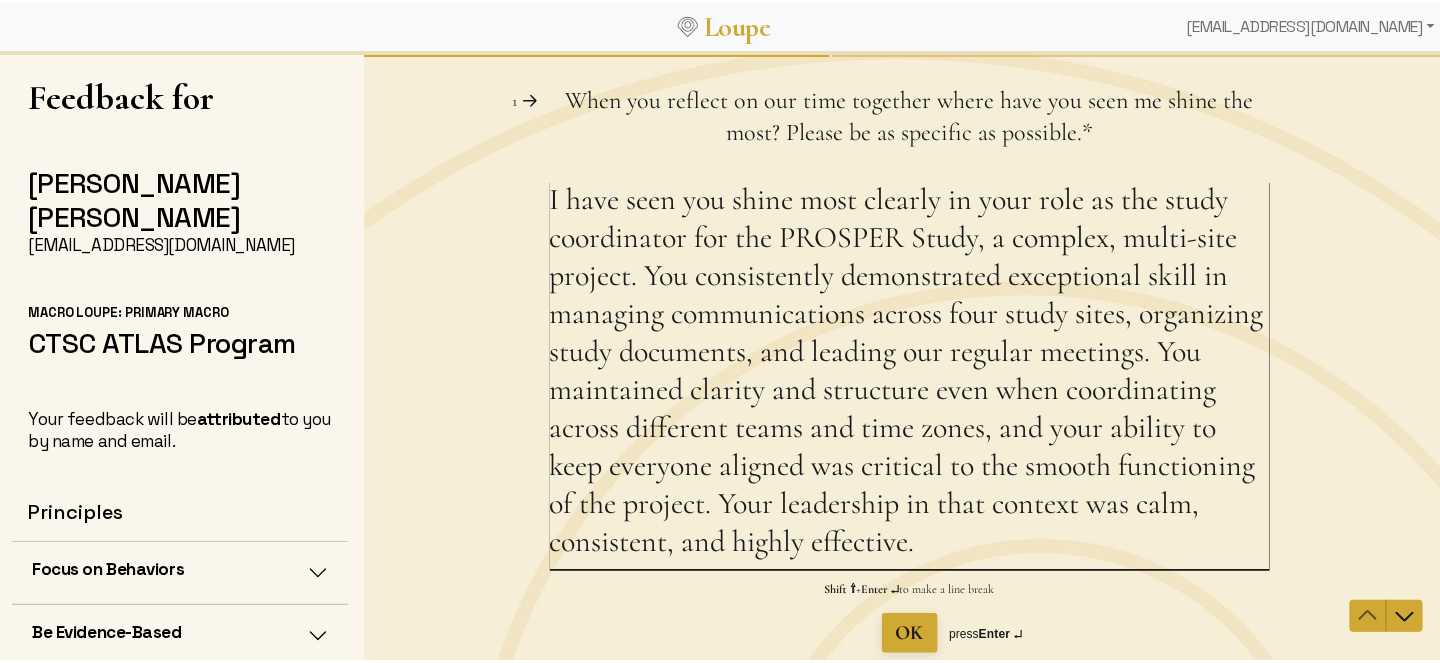 paste on "[PERSON_NAME] consistently shines in roles that require organization, communication, and leadership—particularly in the context of complex research projects. As the study coordinator for the multi-site PROSPER Study, she excelled at maintaining structure, managing communications across four institutions, and leading productive team meetings. Her calm presence, proactive planning, and ability to keep multiple teams aligned were key to the study’s success. Her dual identity as a nurse and nurse scientist enriched these contributions—she brought not only logistical expertise, but also a deep understanding of patient-centered research, particularly in the context of HIV symptom management" 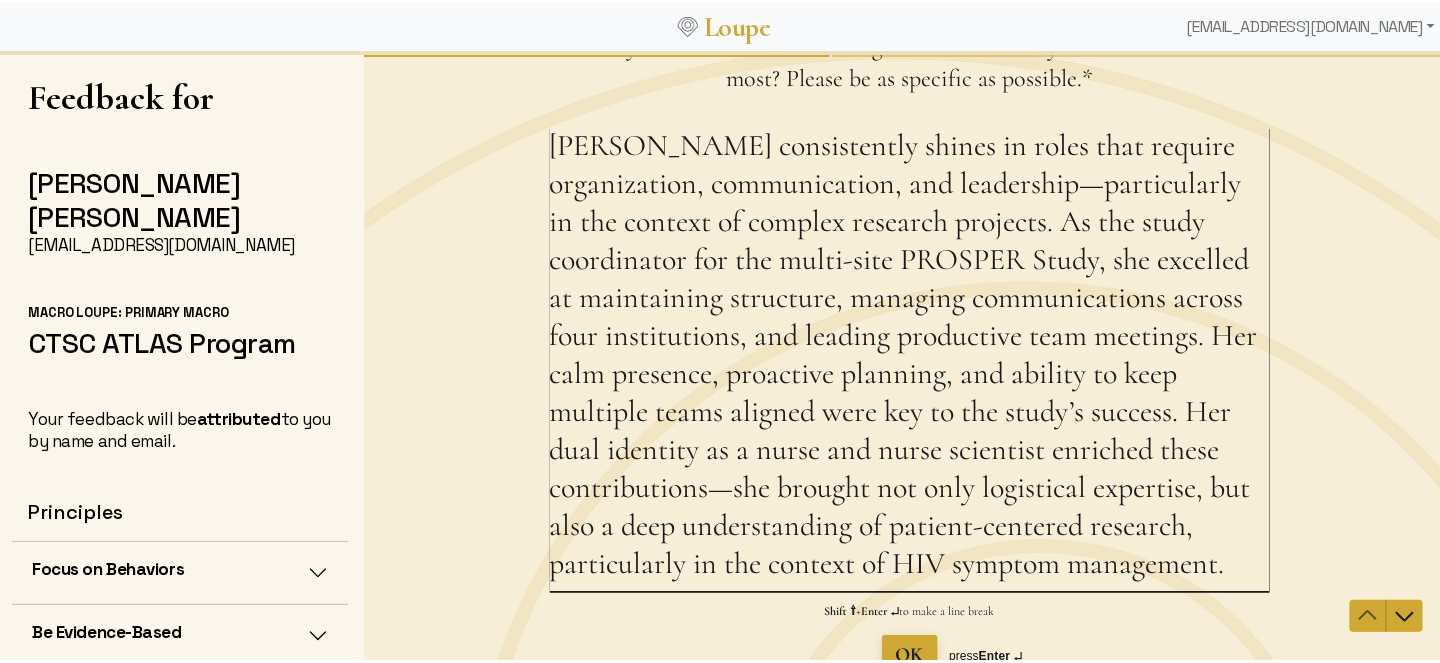 scroll, scrollTop: 160, scrollLeft: 0, axis: vertical 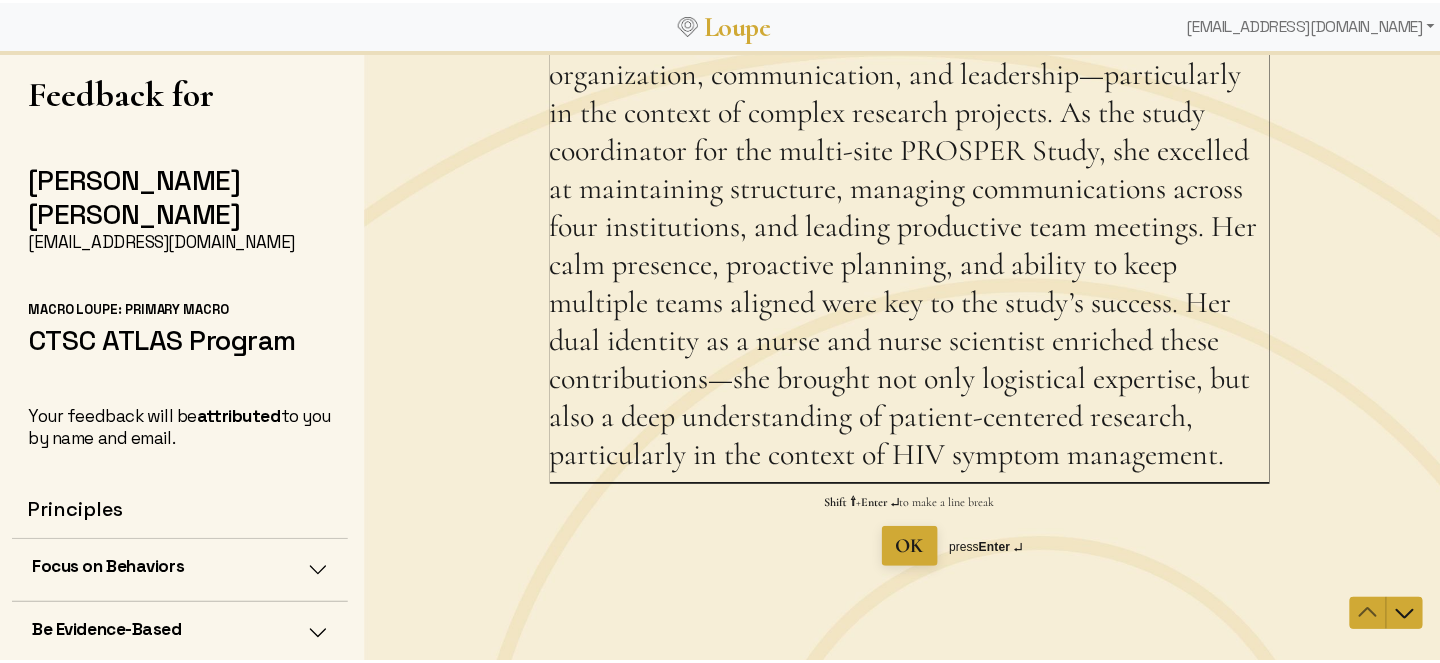 type on "[PERSON_NAME] consistently shines in roles that require organization, communication, and leadership—particularly in the context of complex research projects. As the study coordinator for the multi-site PROSPER Study, she excelled at maintaining structure, managing communications across four institutions, and leading productive team meetings. Her calm presence, proactive planning, and ability to keep multiple teams aligned were key to the study’s success. Her dual identity as a nurse and nurse scientist enriched these contributions—she brought not only logistical expertise, but also a deep understanding of patient-centered research, particularly in the context of HIV symptom management." 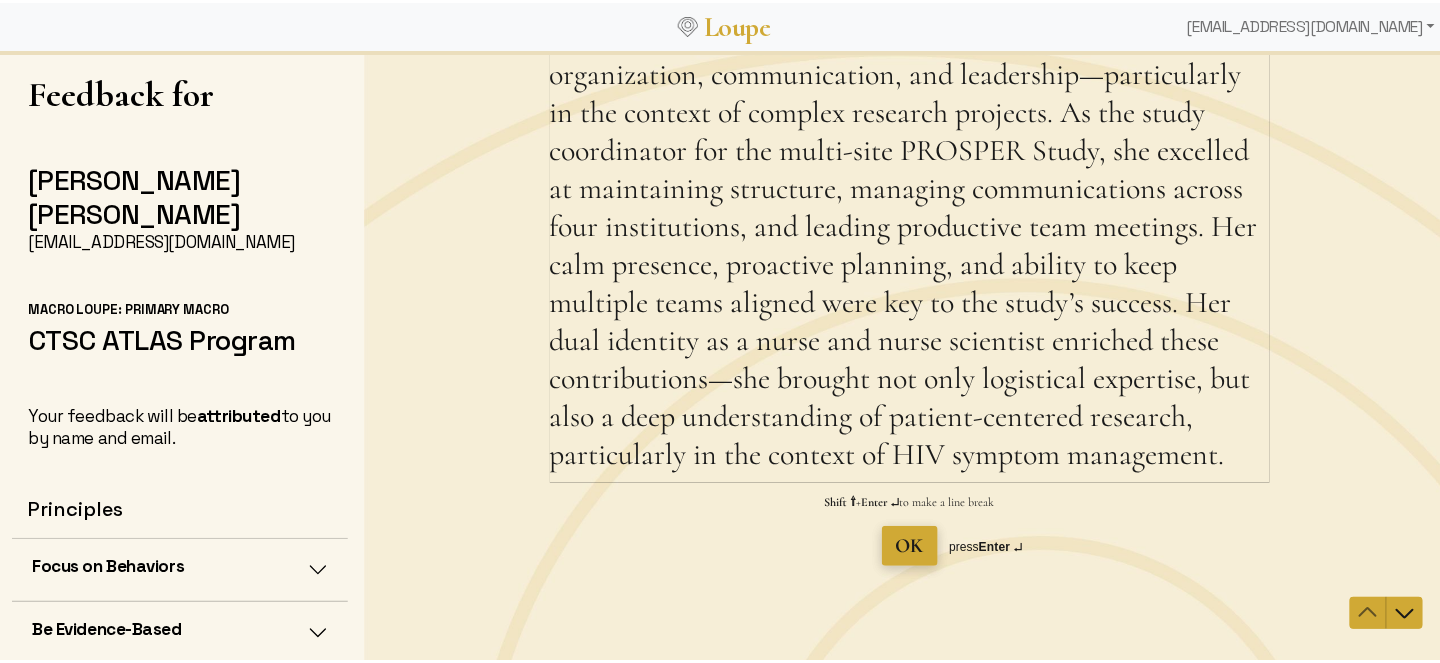 click on "OK" at bounding box center [909, 546] 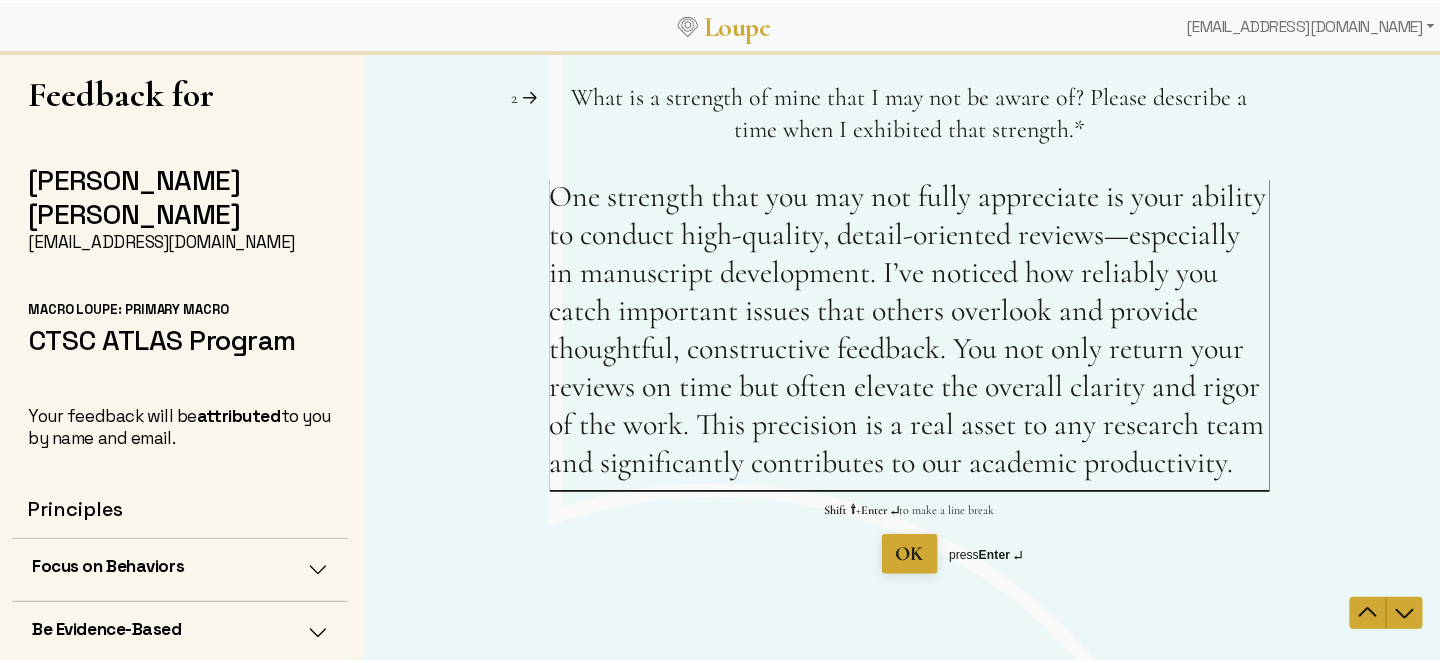 scroll, scrollTop: 0, scrollLeft: 0, axis: both 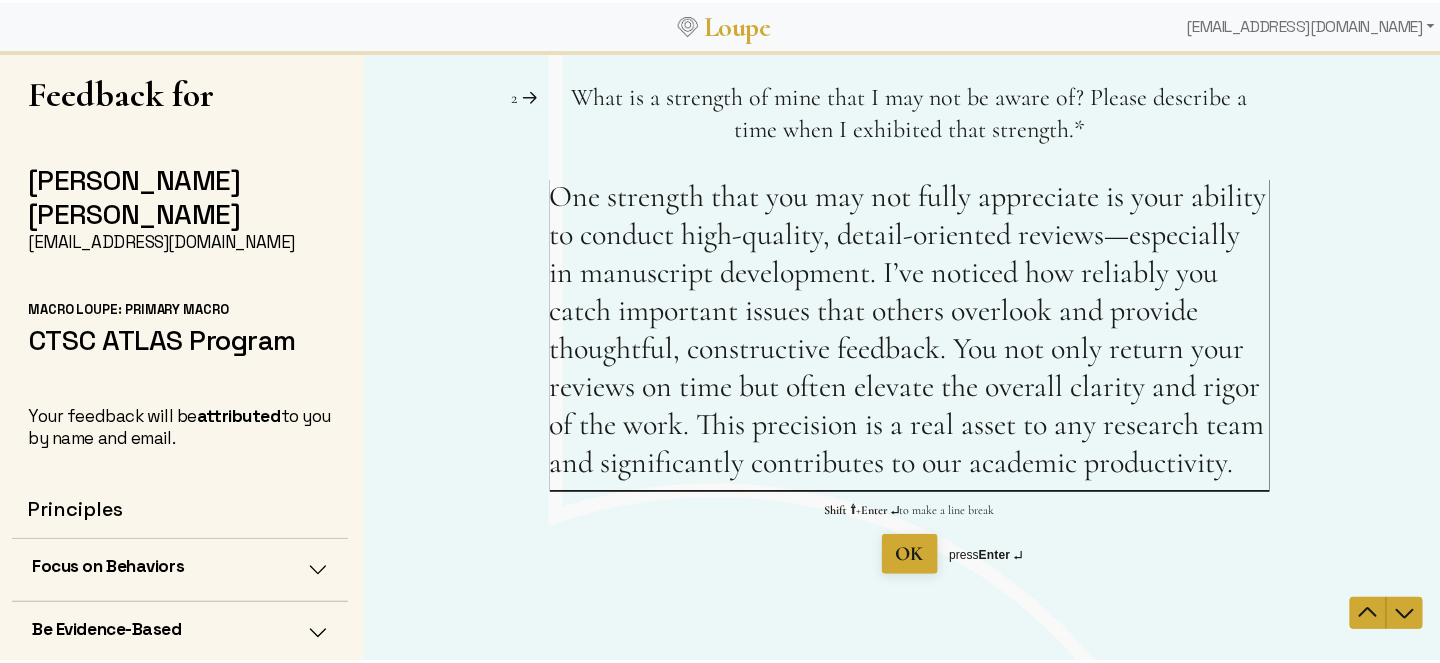 paste on "[PERSON_NAME] has an exceptional editorial eye and an ability to critically assess academic manuscripts with both precision and insight. While she may view this as simply being thorough, her attention to detail in manuscript review consistently elevates the quality of our work. She offers feedback that is both thoughtful and timely—often catching important conceptual or structural issues that others have missed. This strength reflects both her academic rigor and her dedication to scientific integr" 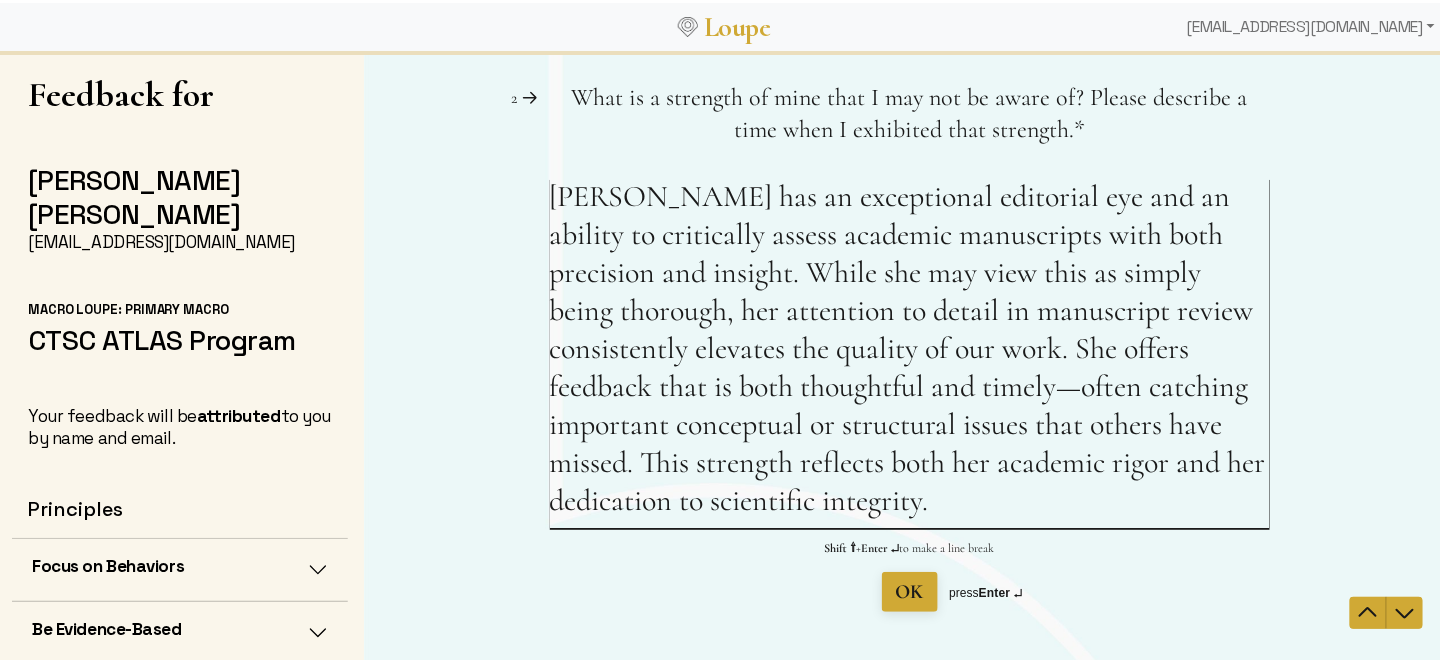 type on "[PERSON_NAME] has an exceptional editorial eye and an ability to critically assess academic manuscripts with both precision and insight. While she may view this as simply being thorough, her attention to detail in manuscript review consistently elevates the quality of our work. She offers feedback that is both thoughtful and timely—often catching important conceptual or structural issues that others have missed. This strength reflects both her academic rigor and her dedication to scientific integrity." 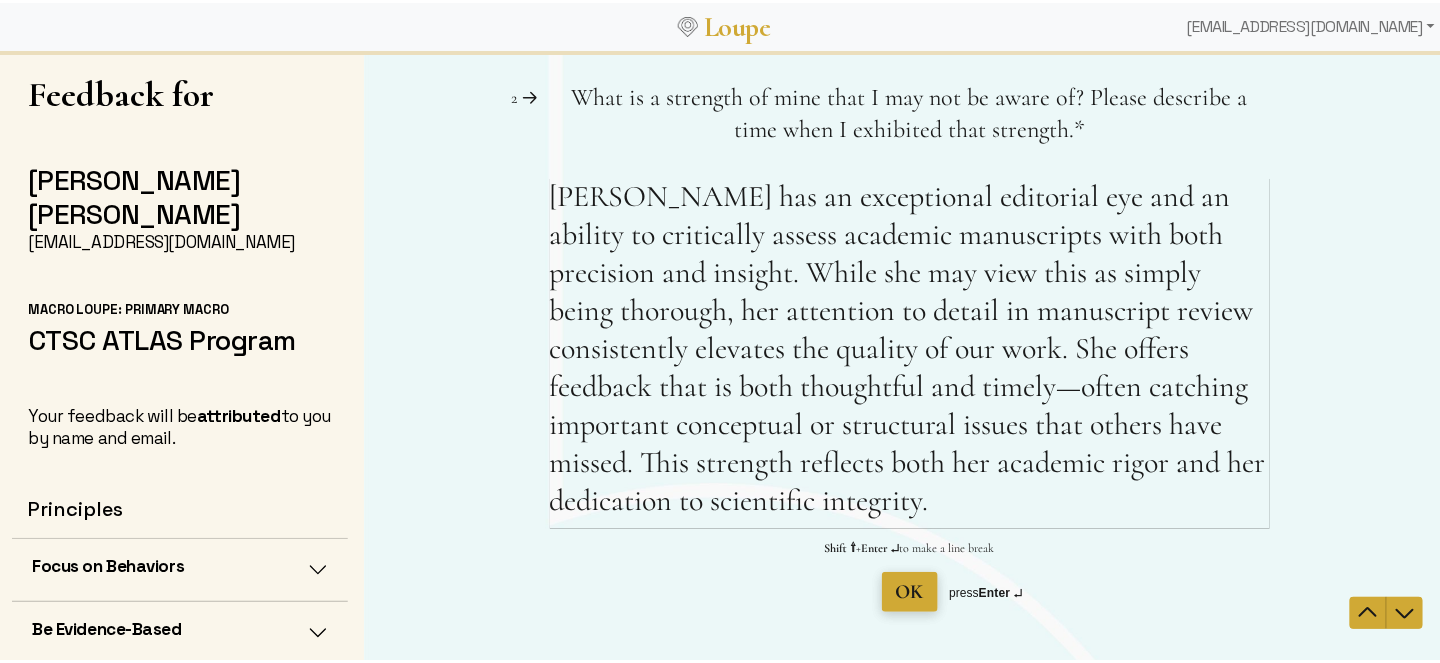 click on "OK" at bounding box center [909, 592] 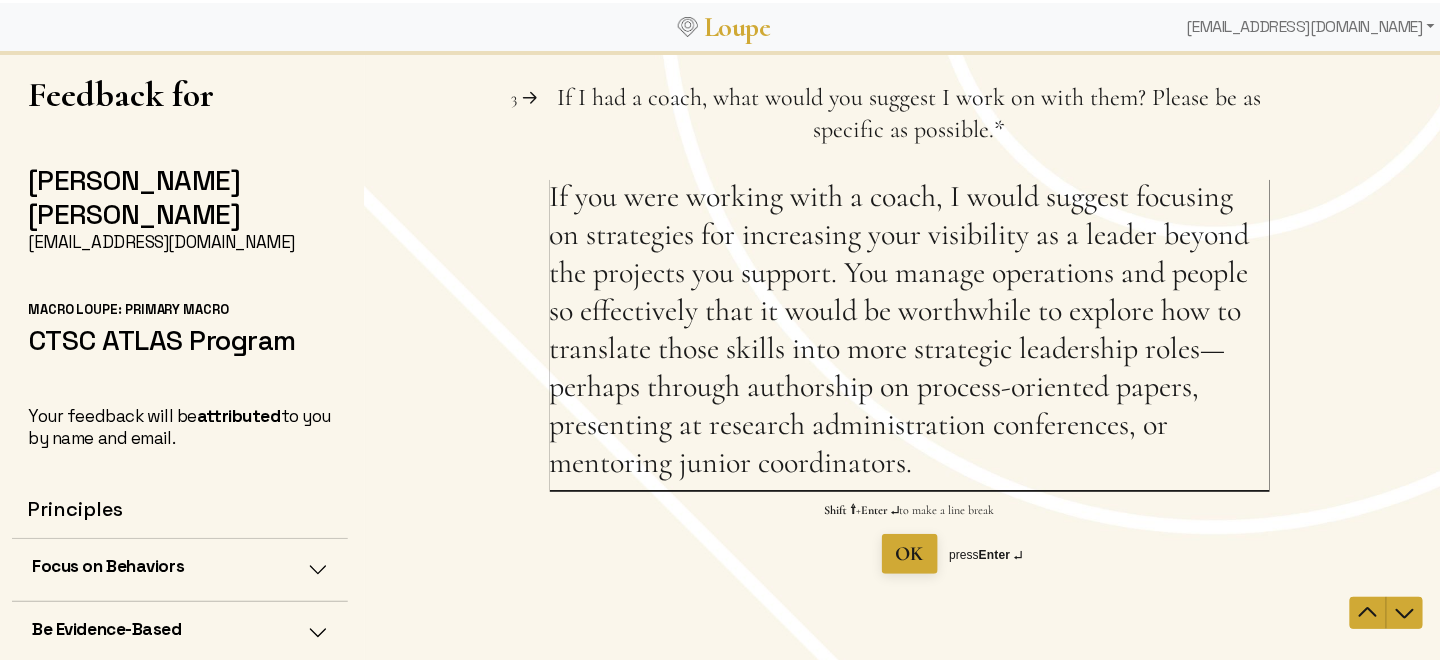 drag, startPoint x: 538, startPoint y: 195, endPoint x: 949, endPoint y: 465, distance: 491.753 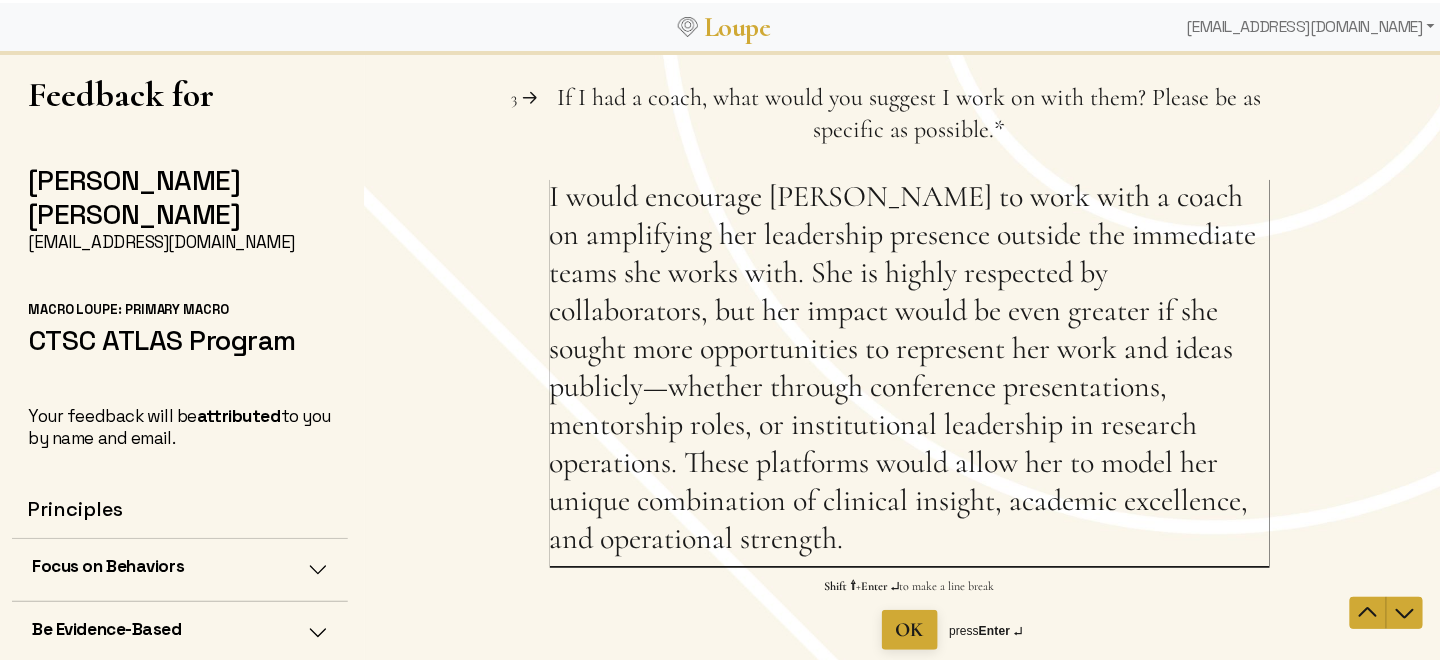 click on "I would encourage [PERSON_NAME] to work with a coach on amplifying her leadership presence outside the immediate teams she works with. She is highly respected by collaborators, but her impact would be even greater if she sought more opportunities to represent her work and ideas publicly—whether through conference presentations, mentorship roles, or institutional leadership in research operations. These platforms would allow her to model her unique combination of clinical insight, academic excellence, and operational strength." at bounding box center [909, 372] 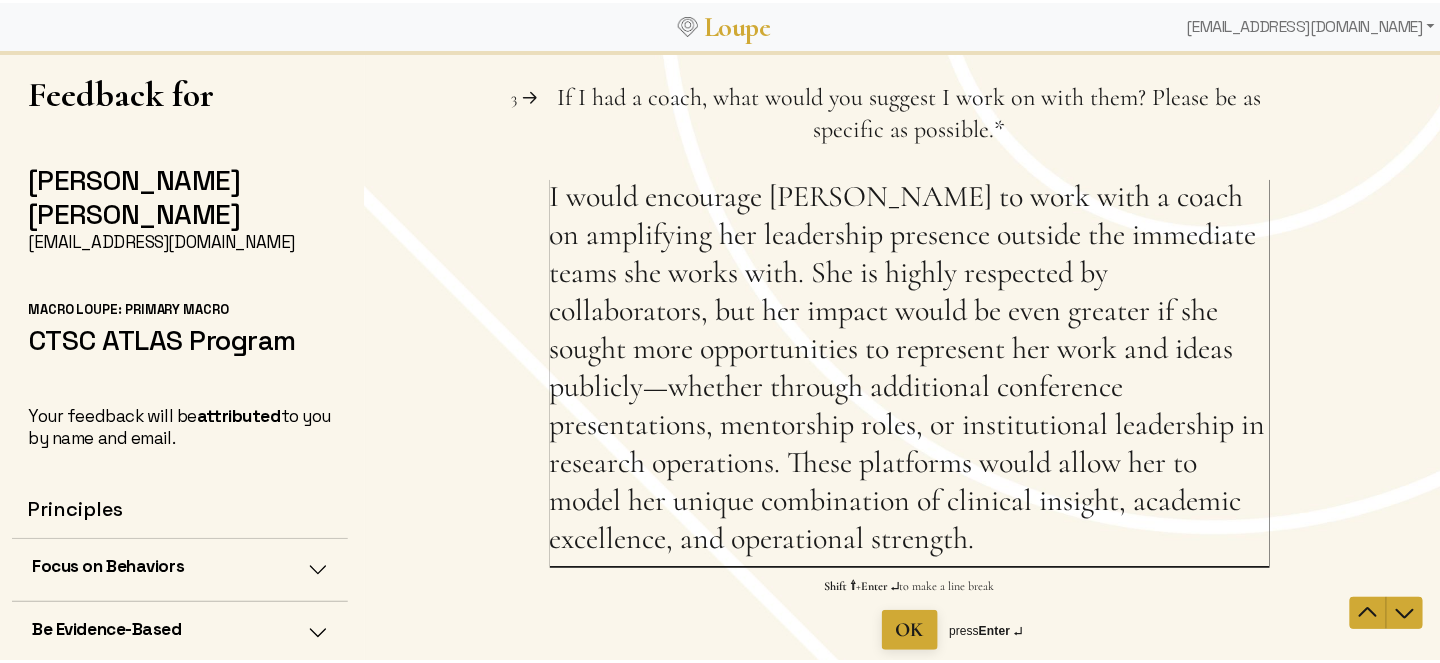 type on "I would encourage [PERSON_NAME] to work with a coach on amplifying her leadership presence outside the immediate teams she works with. She is highly respected by collaborators, but her impact would be even greater if she sought more opportunities to represent her work and ideas publicly—whether through additional conference presentations, mentorship roles, or institutional leadership in research operations. These platforms would allow her to model her unique combination of clinical insight, academic excellence, and operational strength." 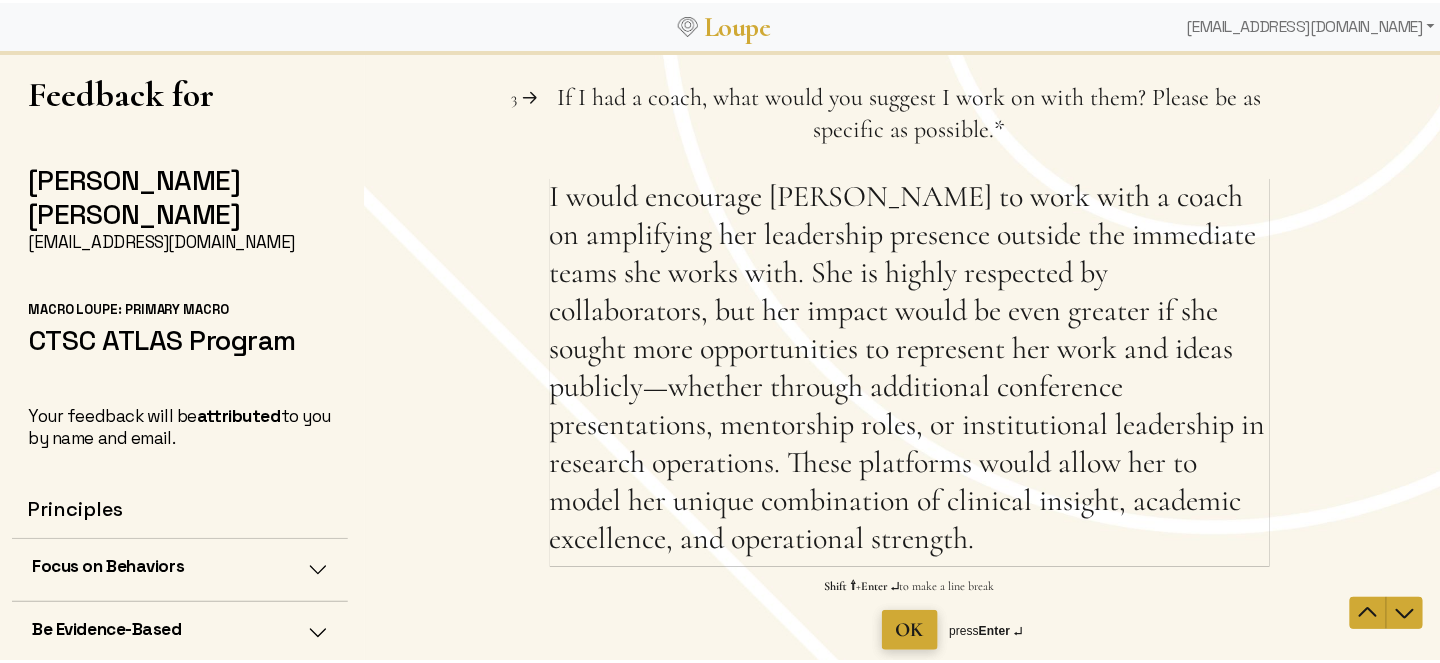 click on "OK" at bounding box center [909, 630] 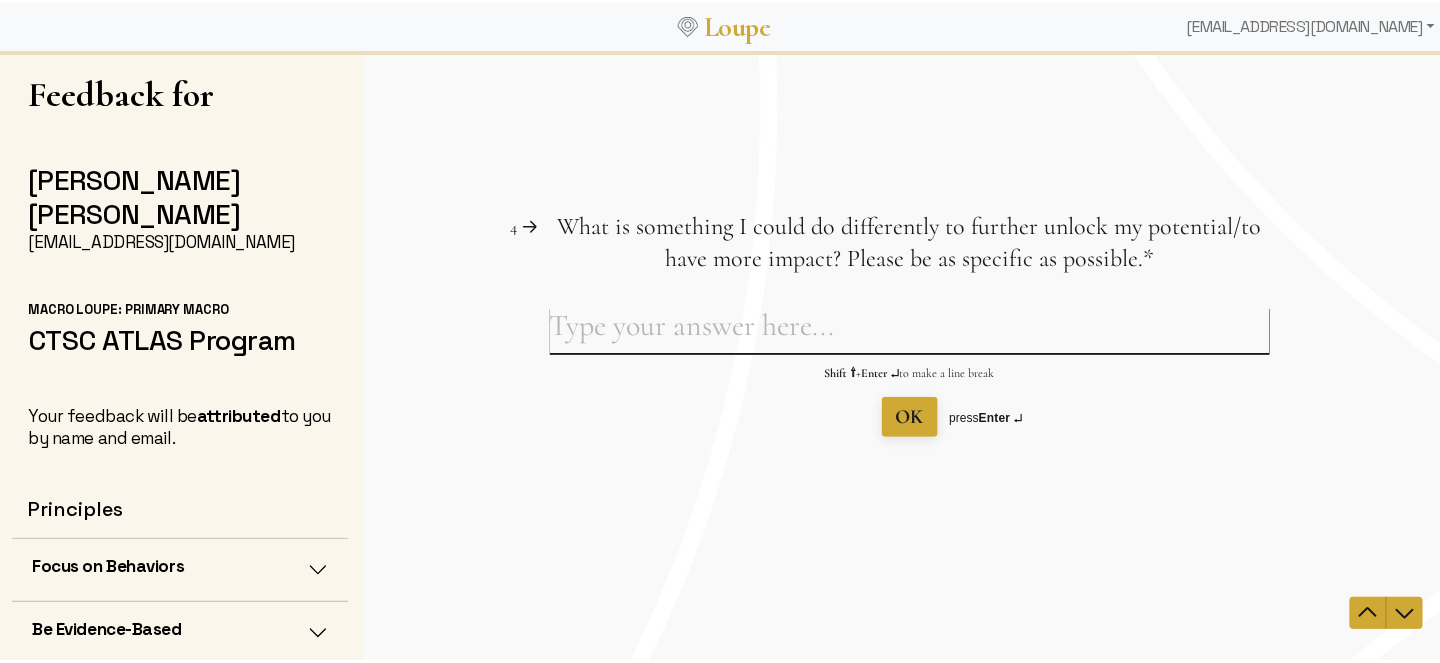 click on "What is something I could do differently to further unlock my potential/to have more impact? Please be as specific as possible.  This question is required." at bounding box center [909, 330] 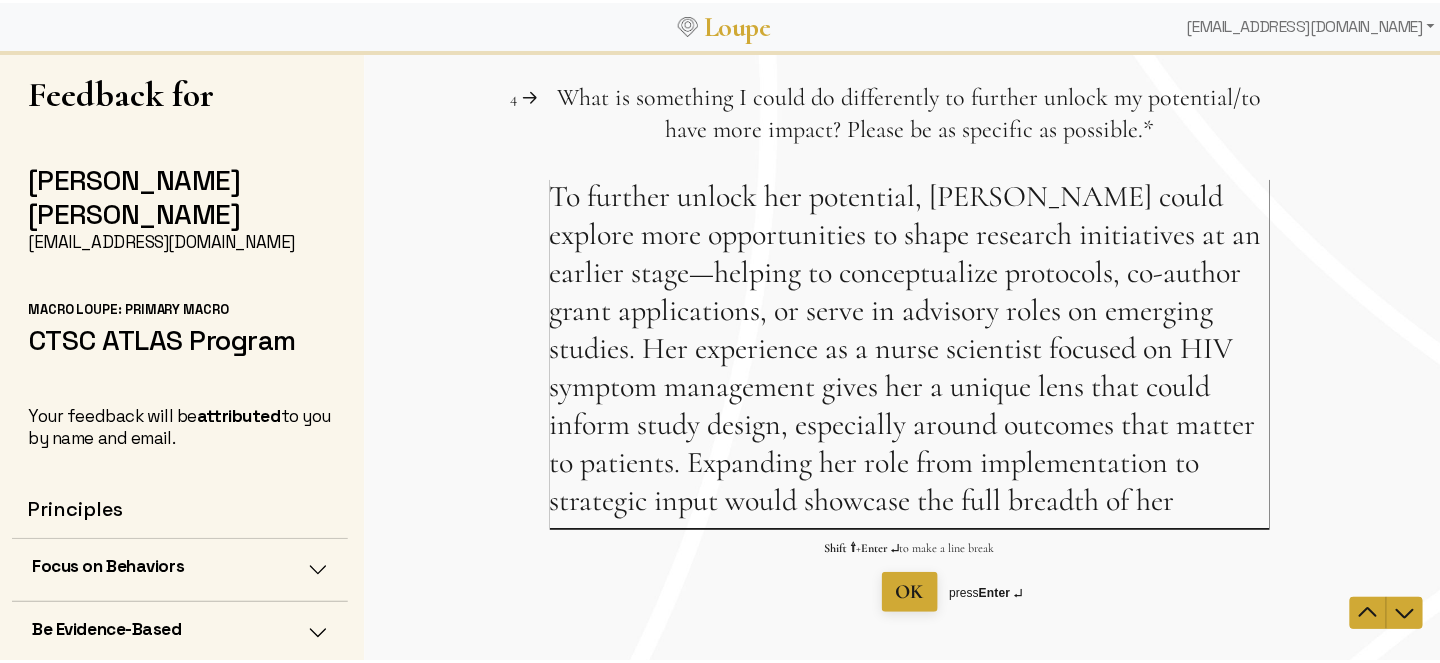 type on "To further unlock her potential, [PERSON_NAME] could explore more opportunities to shape research initiatives at an earlier stage—helping to conceptualize protocols, co-author grant applications, or serve in advisory roles on emerging studies. Her experience as a nurse scientist focused on HIV symptom management gives her a unique lens that could inform study design, especially around outcomes that matter to patients. Expanding her role from implementation to strategic input would showcase the full breadth of her expertise" 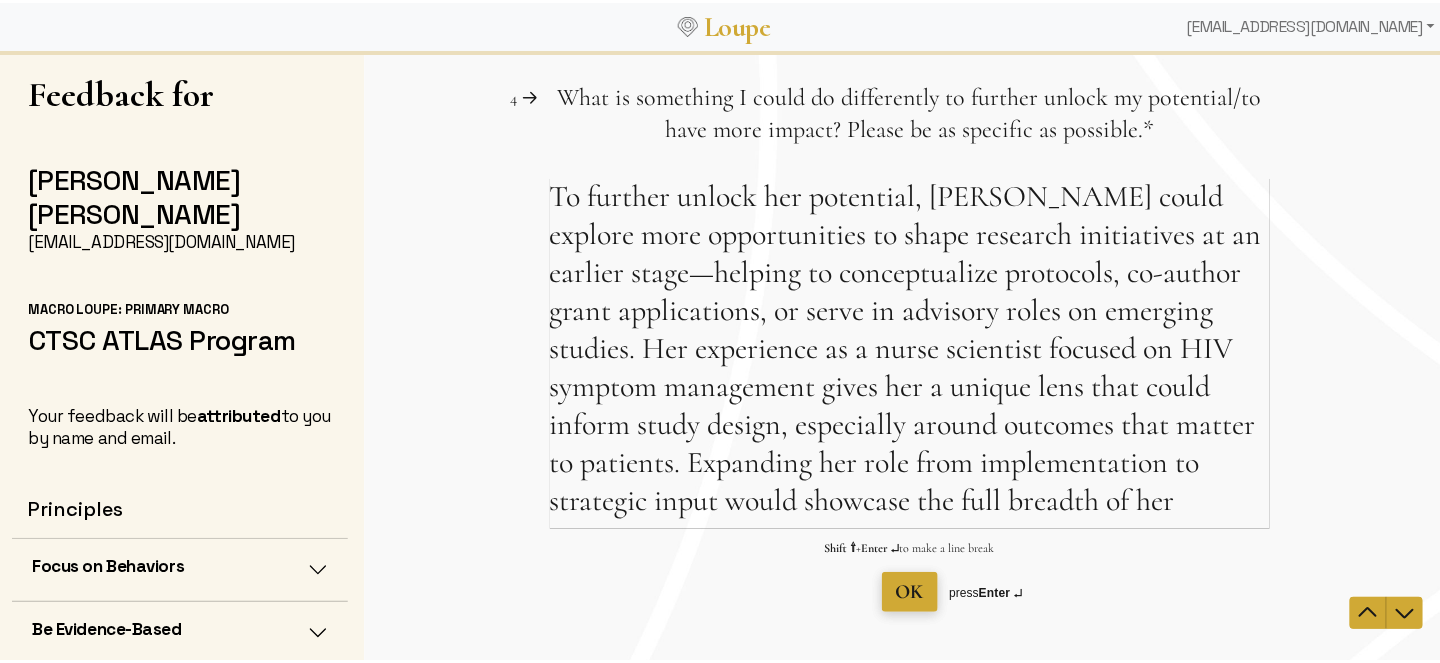 click on "OK" at bounding box center (909, 592) 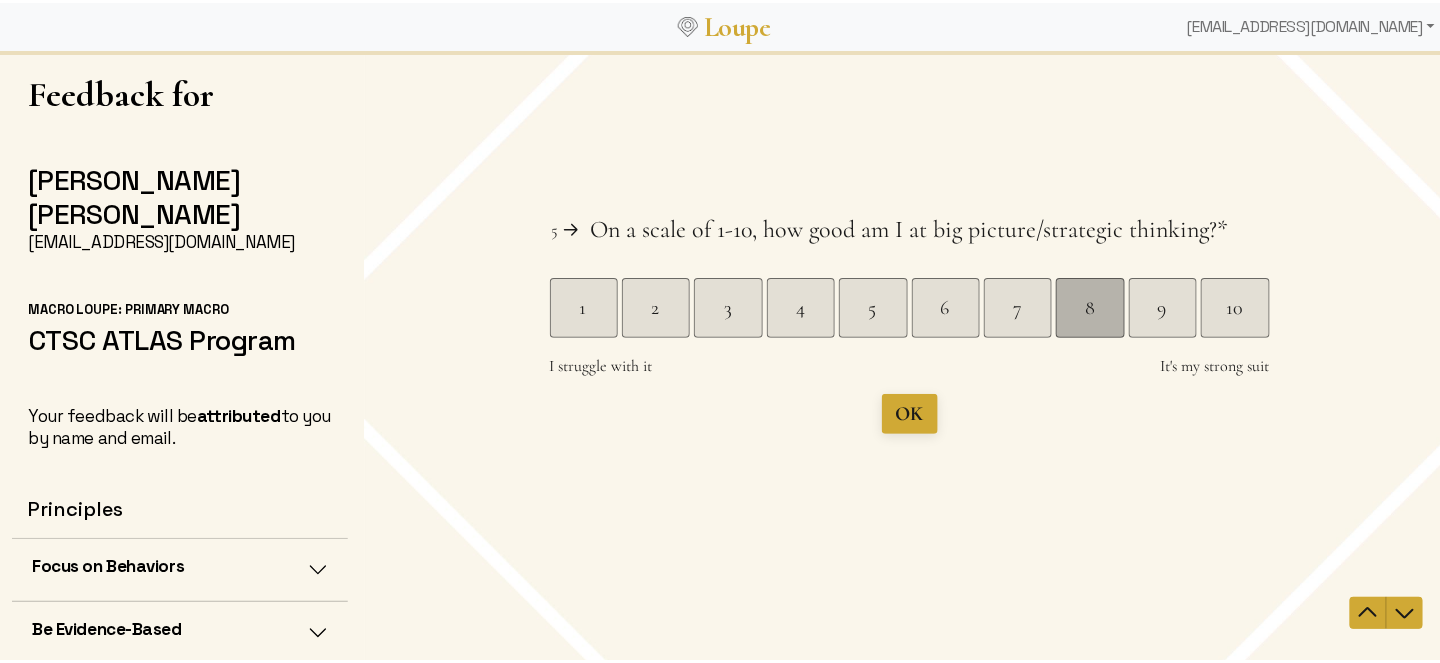 click on "8" at bounding box center [1088, 308] 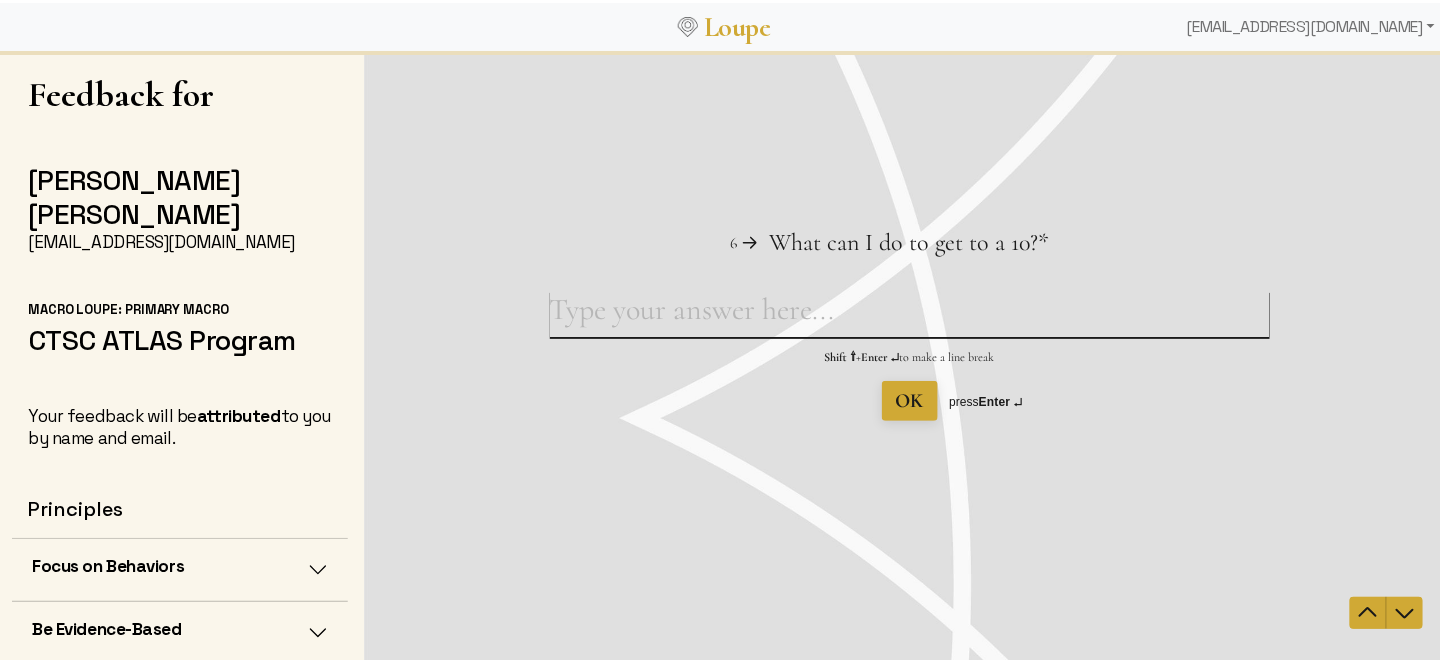 click on "What can I do to get to a 10?  This question is required." at bounding box center (909, 314) 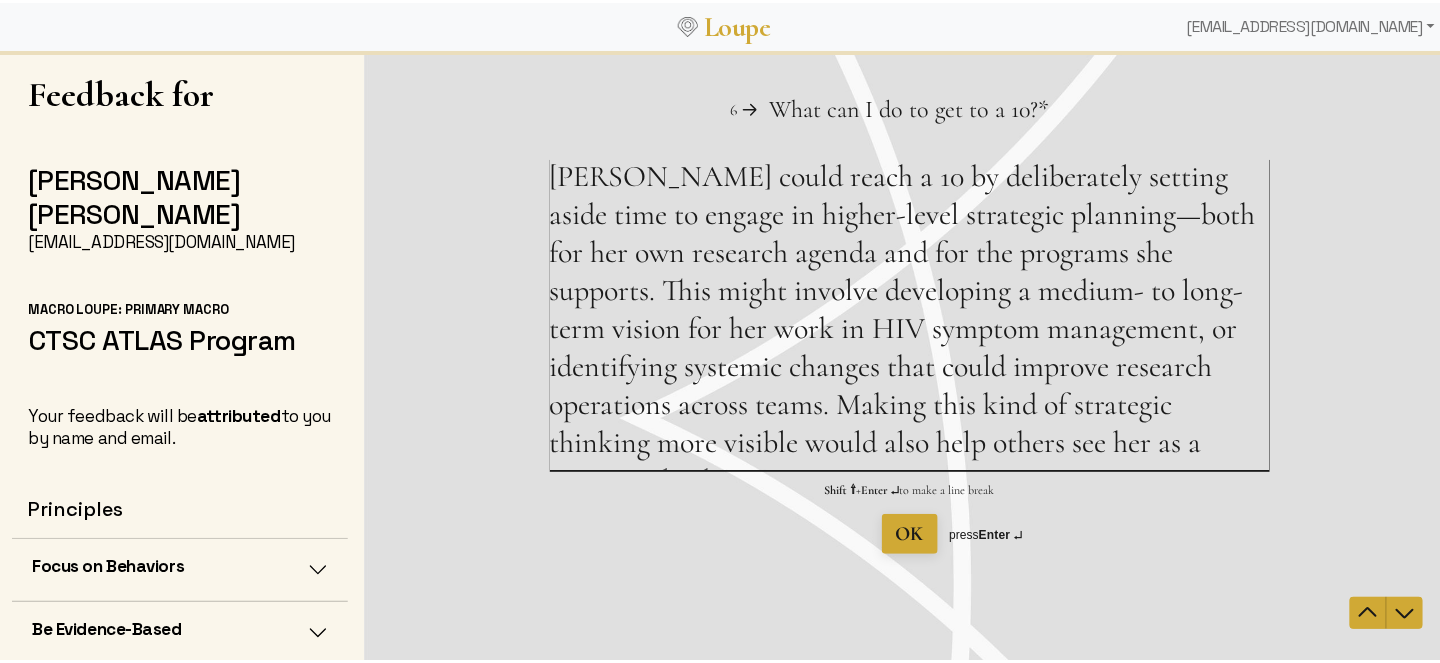 drag, startPoint x: 880, startPoint y: 180, endPoint x: 516, endPoint y: 190, distance: 364.13733 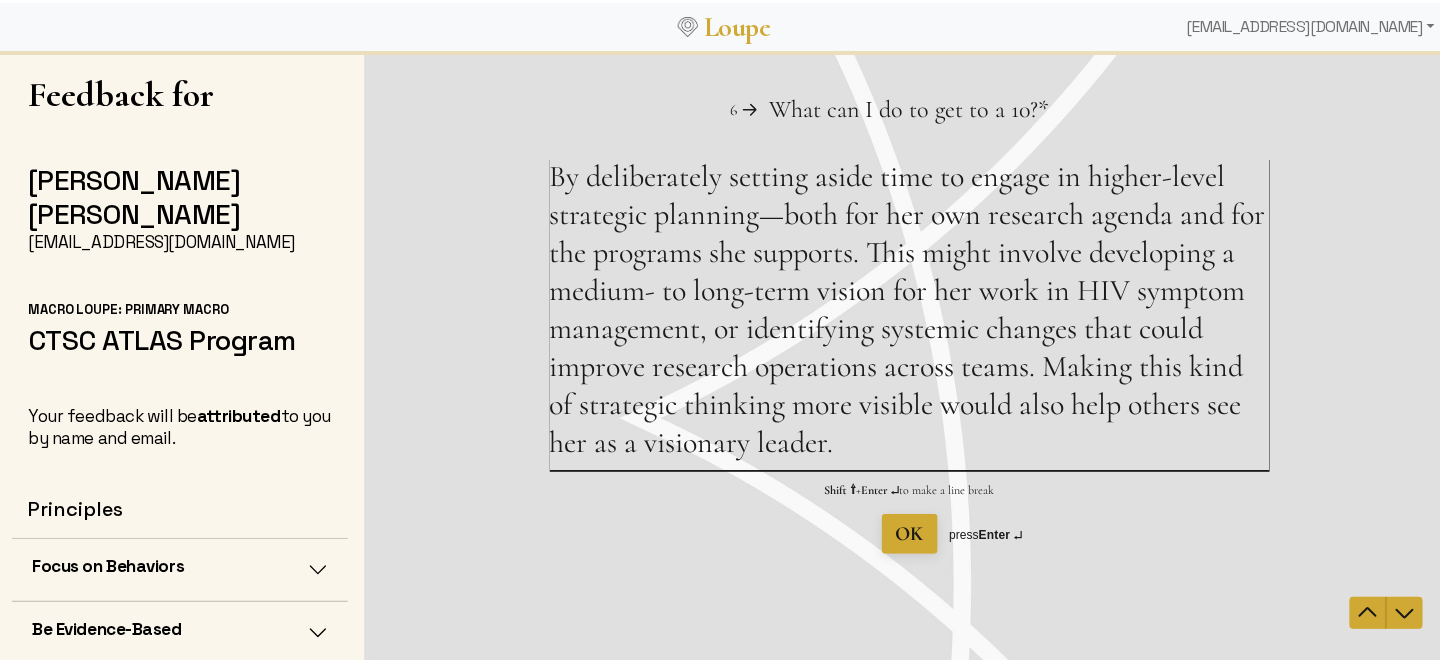 type on "By deliberately setting aside time to engage in higher-level strategic planning—both for her own research agenda and for the programs she supports. This might involve developing a medium- to long-term vision for her work in HIV symptom management, or identifying systemic changes that could improve research operations across teams. Making this kind of strategic thinking more visible would also help others see her as a visionary leader." 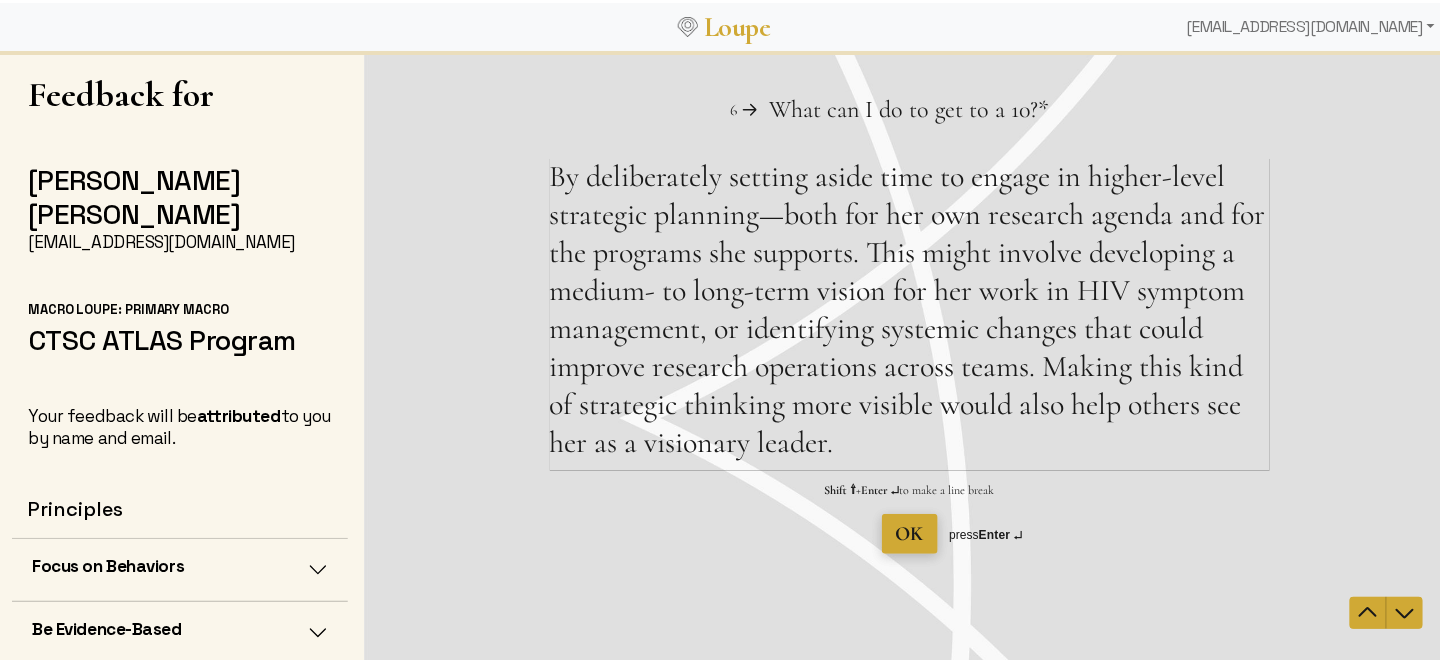 click on "OK" at bounding box center (909, 534) 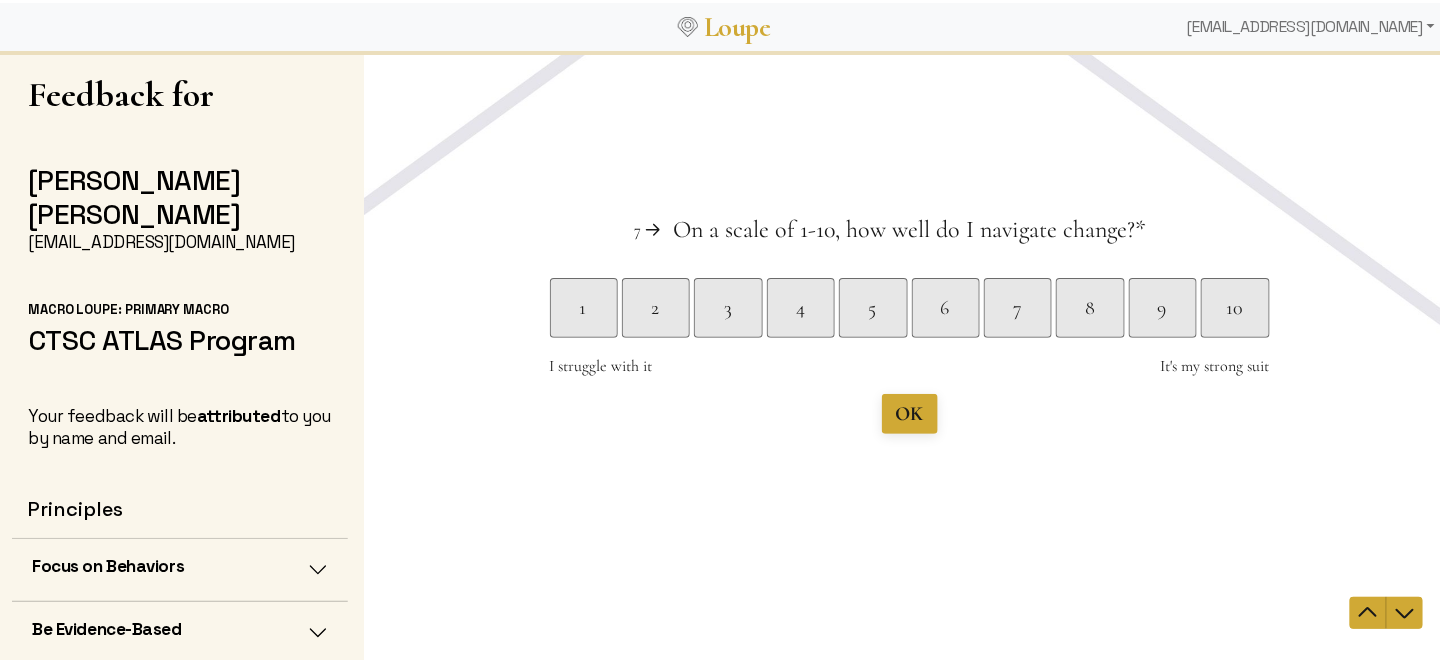 scroll, scrollTop: 0, scrollLeft: 0, axis: both 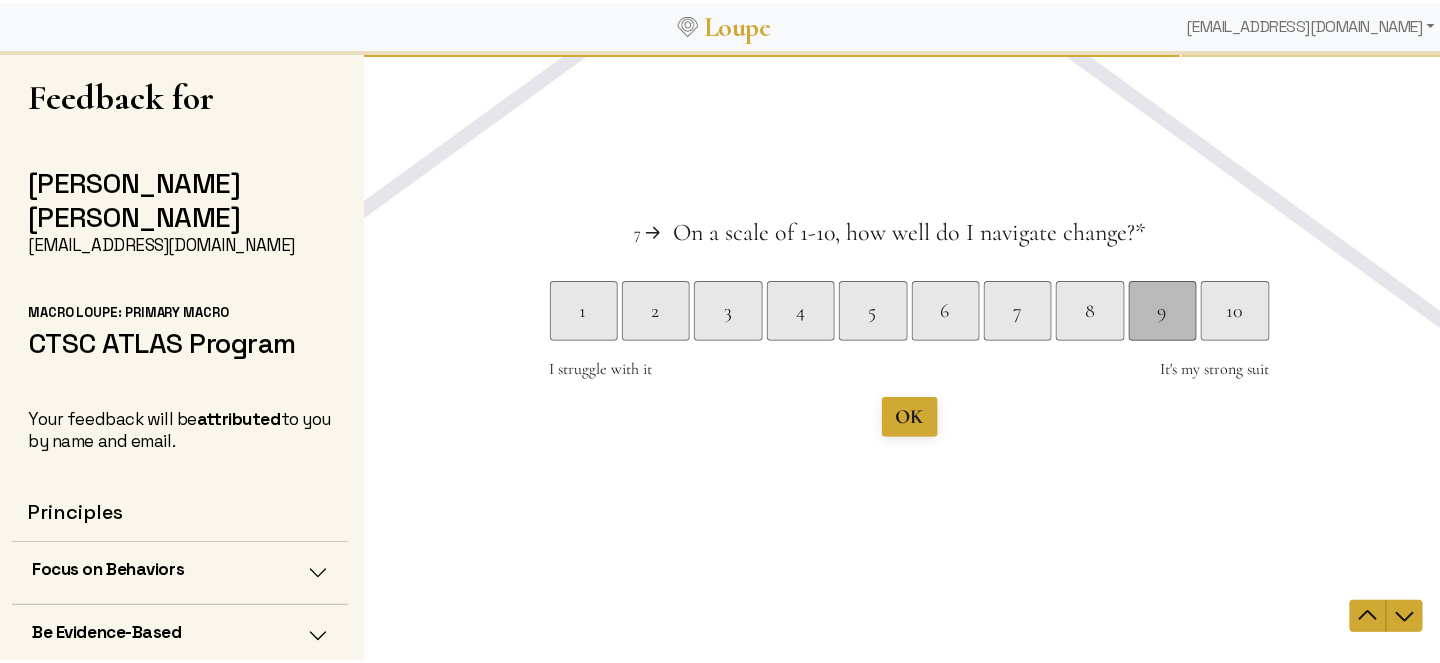 click on "9" at bounding box center (1161, 311) 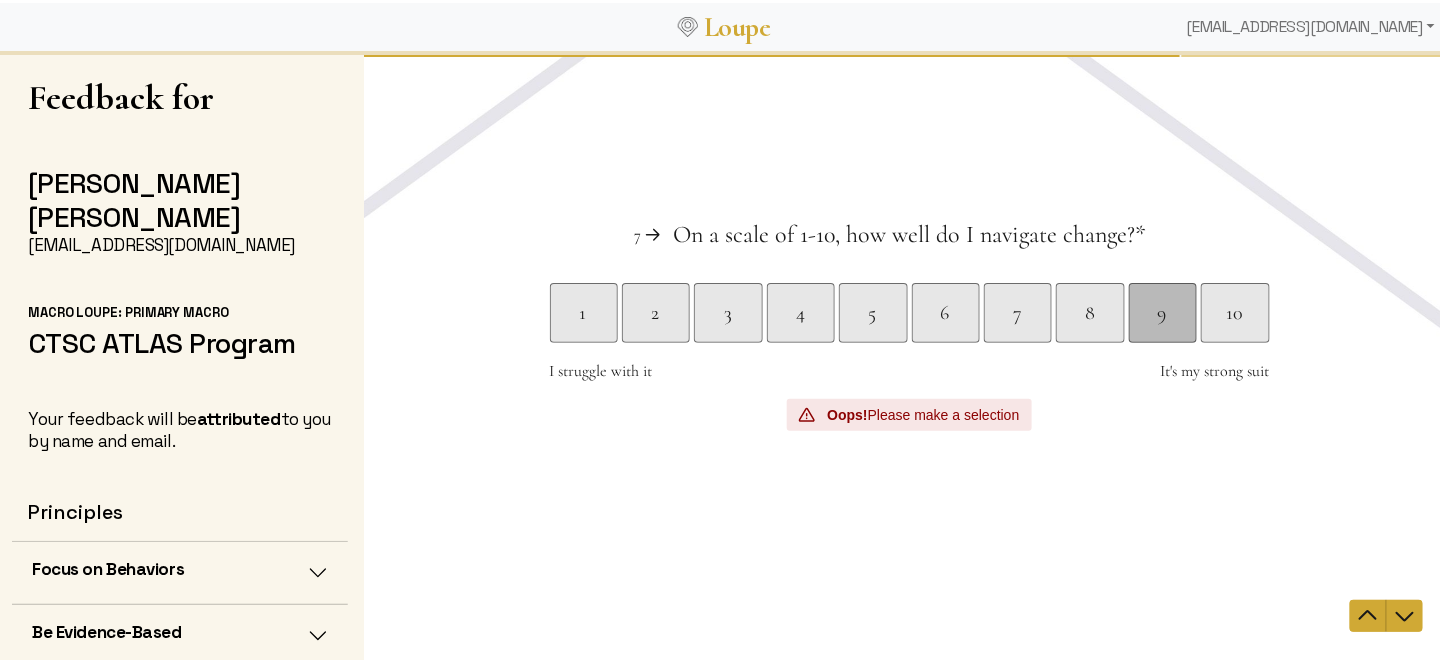 click on "9" at bounding box center (1161, 313) 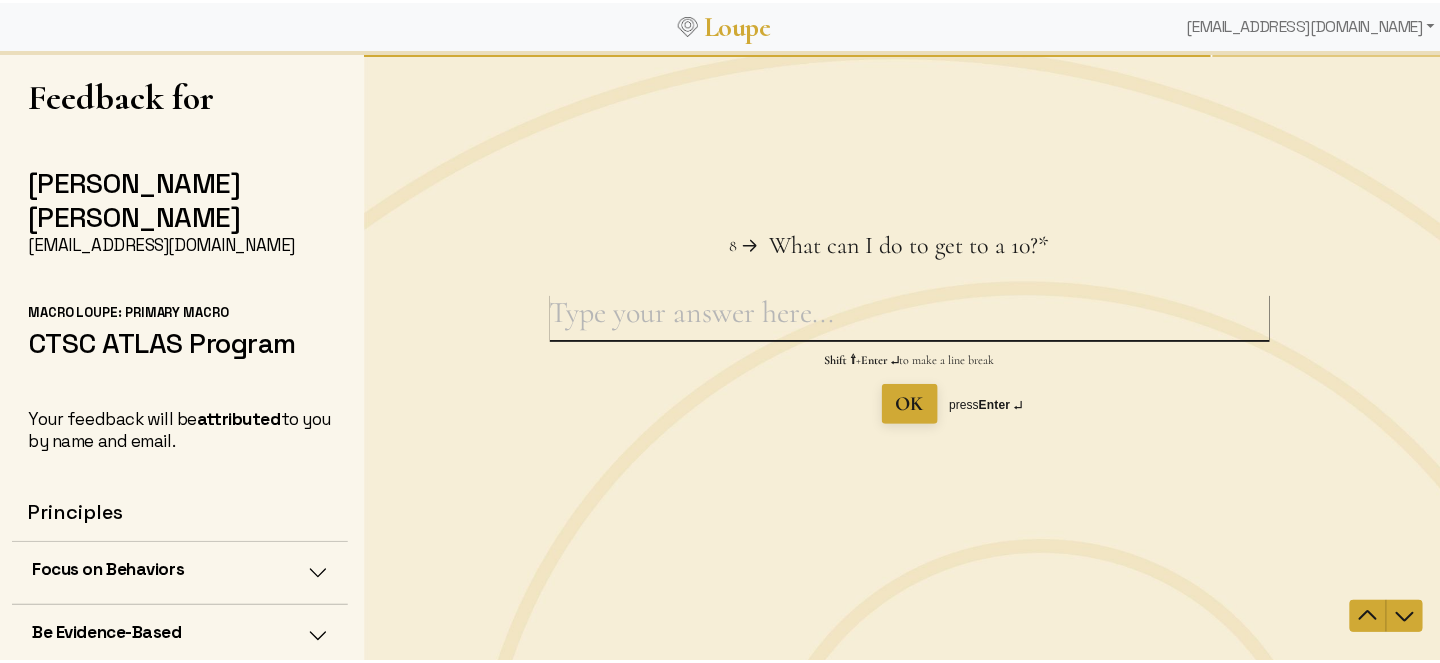 click on "What can I do to get to a 10?  This question is required." at bounding box center (909, 317) 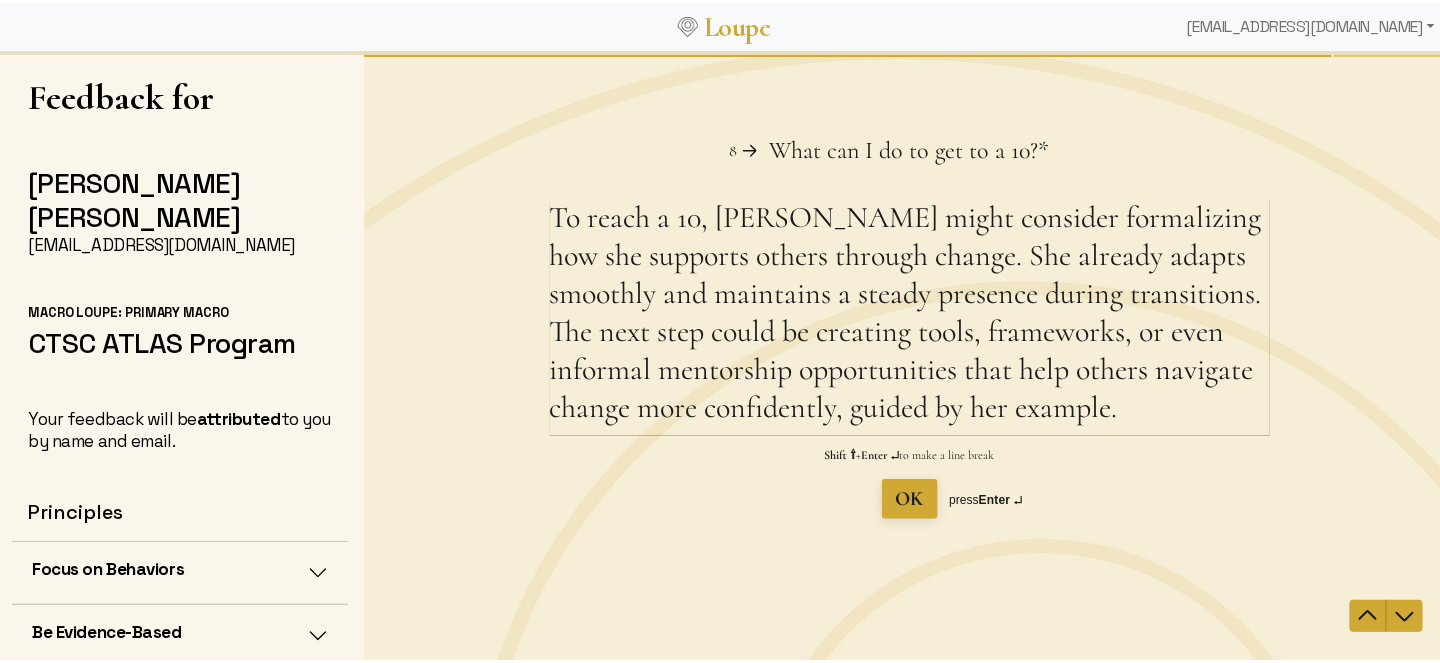 click on "Question 8 8 What can I do to get to a 10?  This question is required. * To reach a 10, [PERSON_NAME] might consider formalizing how she supports others through change. She already adapts smoothly and maintains a steady presence during transitions. The next step could be creating tools, frameworks, or even informal mentorship opportunities that help others navigate change more confidently, guided by her example. Shift ⇧  +  Enter ↵  to make a line break OK press  Enter ↵" at bounding box center (908, 327) 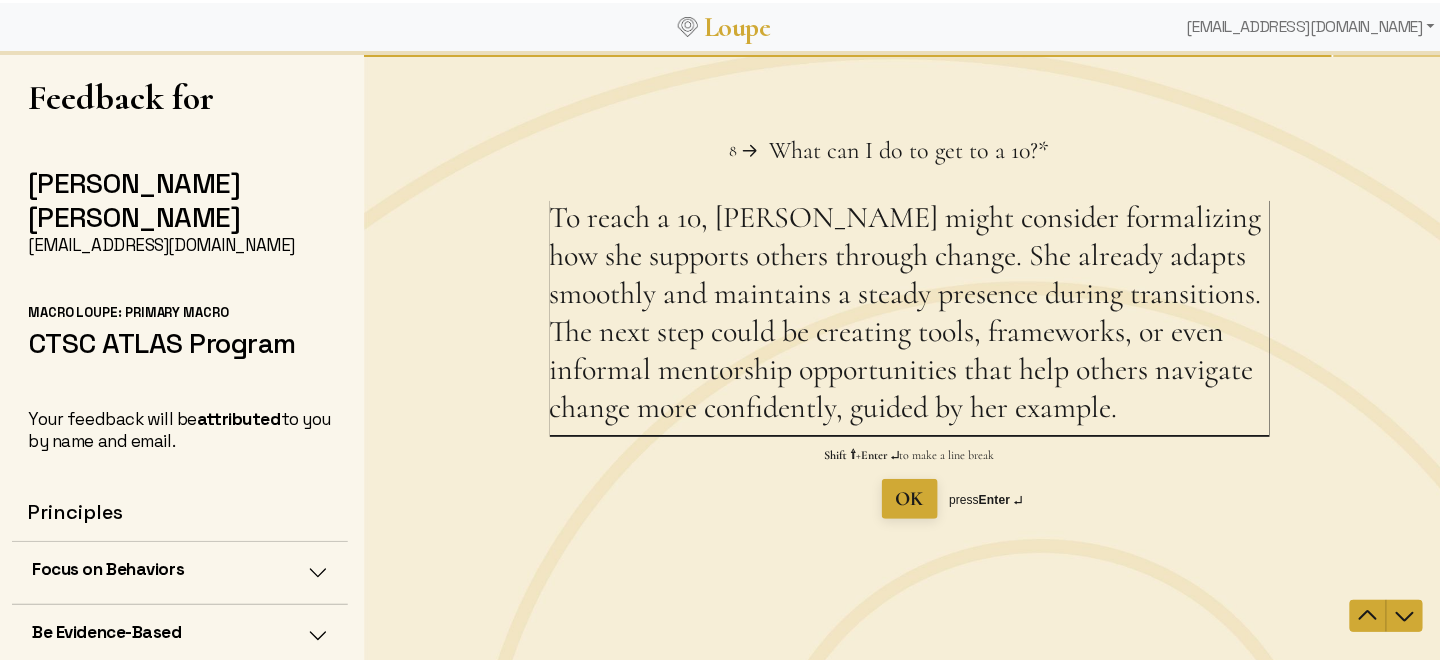 click on "To reach a 10, [PERSON_NAME] might consider formalizing how she supports others through change. She already adapts smoothly and maintains a steady presence during transitions. The next step could be creating tools, frameworks, or even informal mentorship opportunities that help others navigate change more confidently, guided by her example." at bounding box center [909, 317] 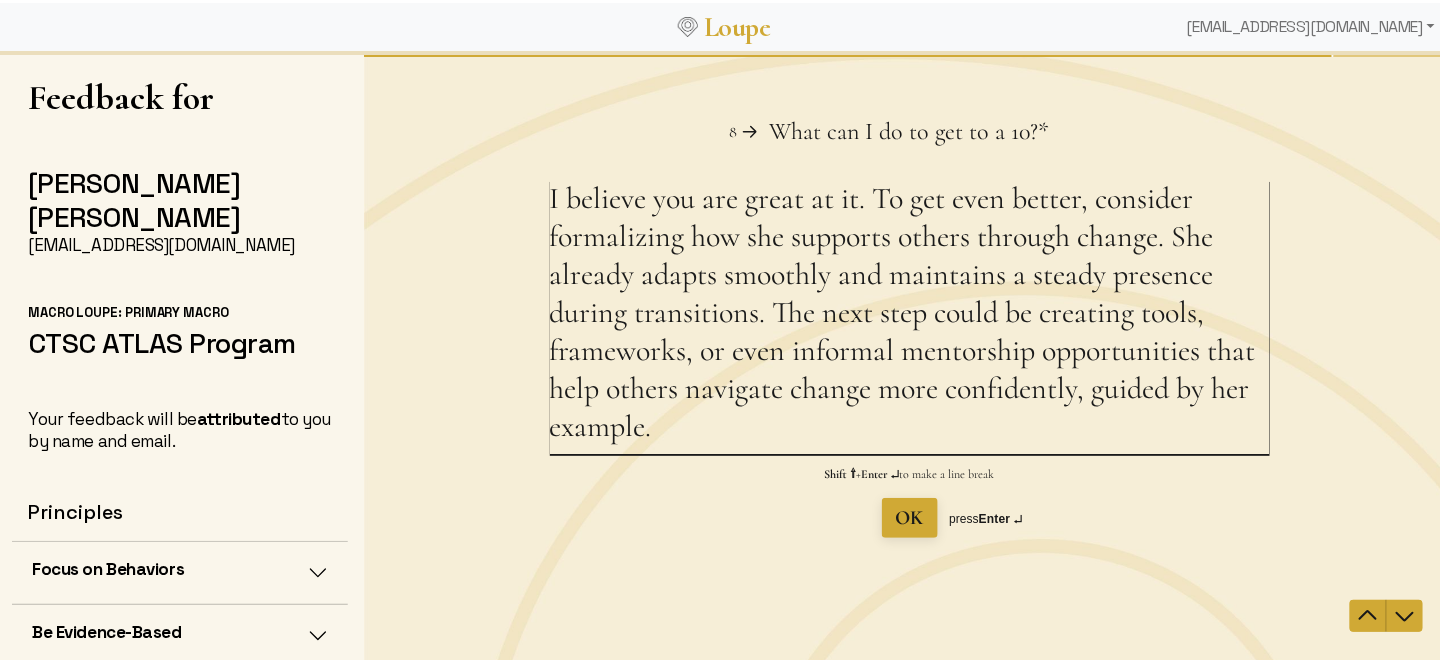 click on "I believe you are great at it. To get even better, consider formalizing how she supports others through change. She already adapts smoothly and maintains a steady presence during transitions. The next step could be creating tools, frameworks, or even informal mentorship opportunities that help others navigate change more confidently, guided by her example." at bounding box center [909, 317] 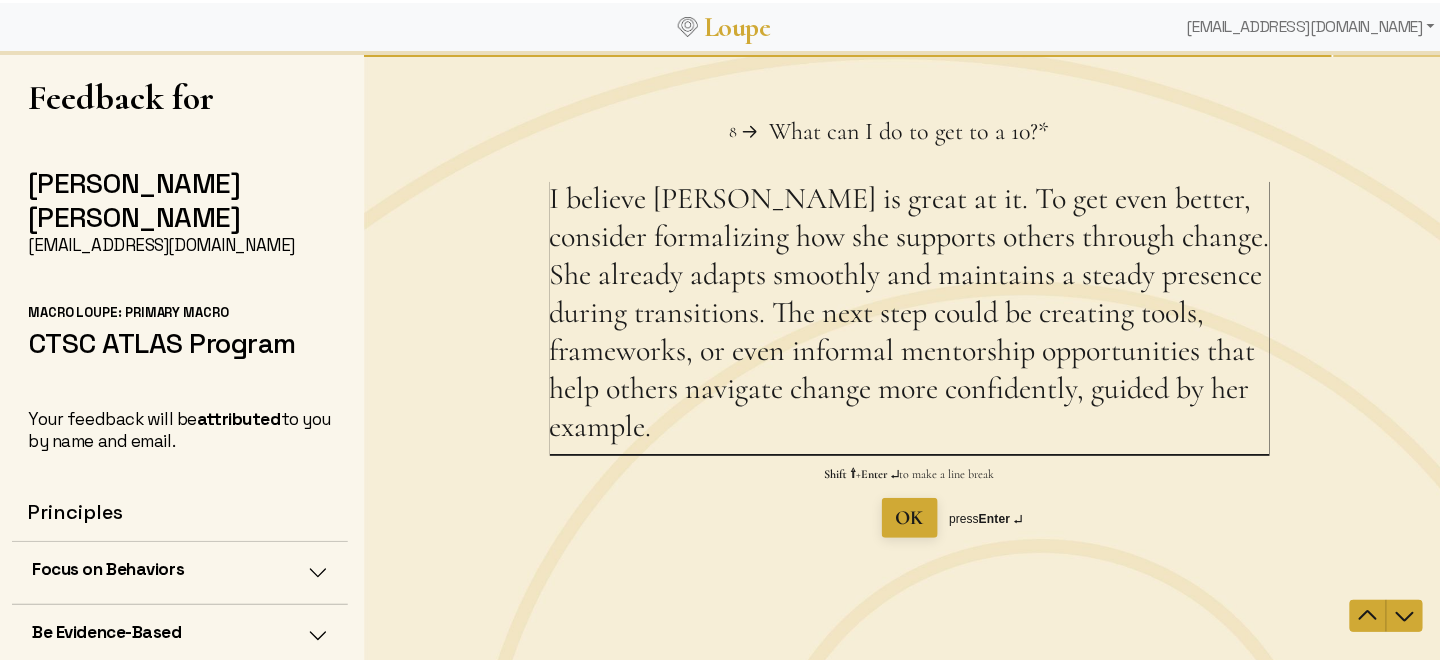 type on "I believe [PERSON_NAME] is great at it. To get even better, consider formalizing how she supports others through change. She already adapts smoothly and maintains a steady presence during transitions. The next step could be creating tools, frameworks, or even informal mentorship opportunities that help others navigate change more confidently, guided by her example." 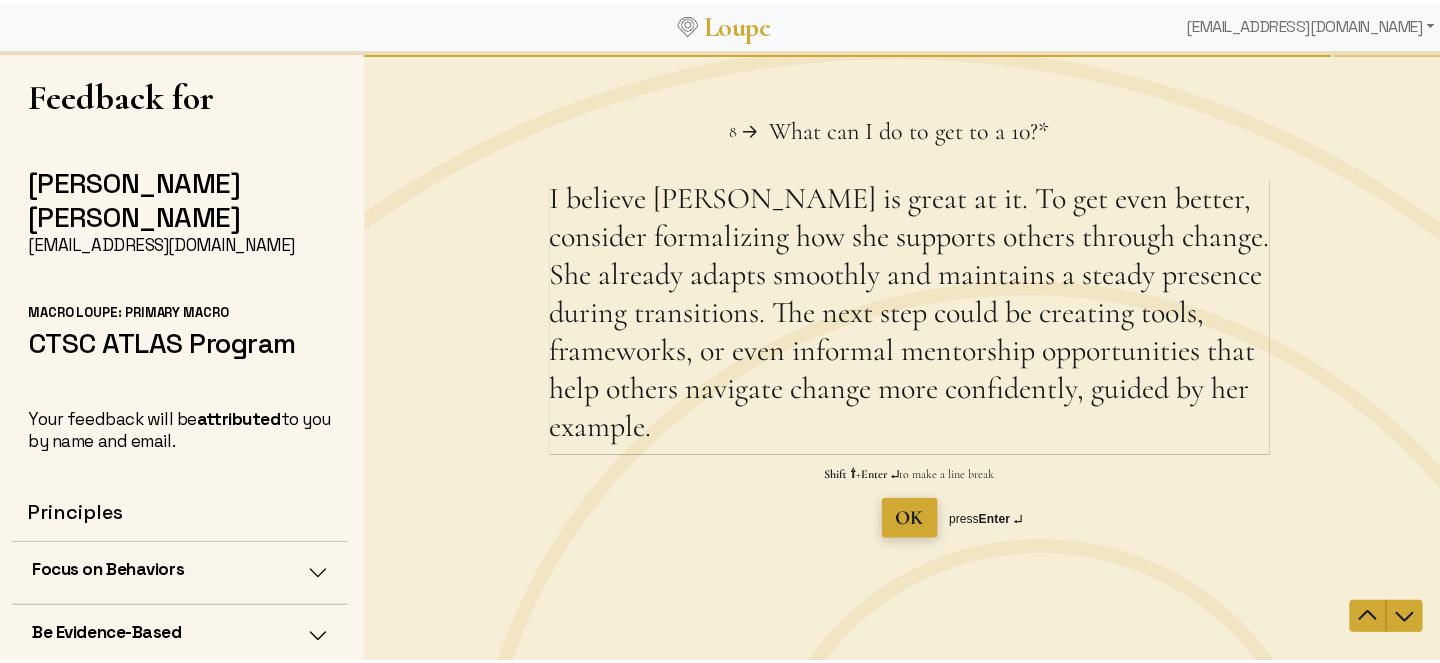 click on "OK" at bounding box center (909, 518) 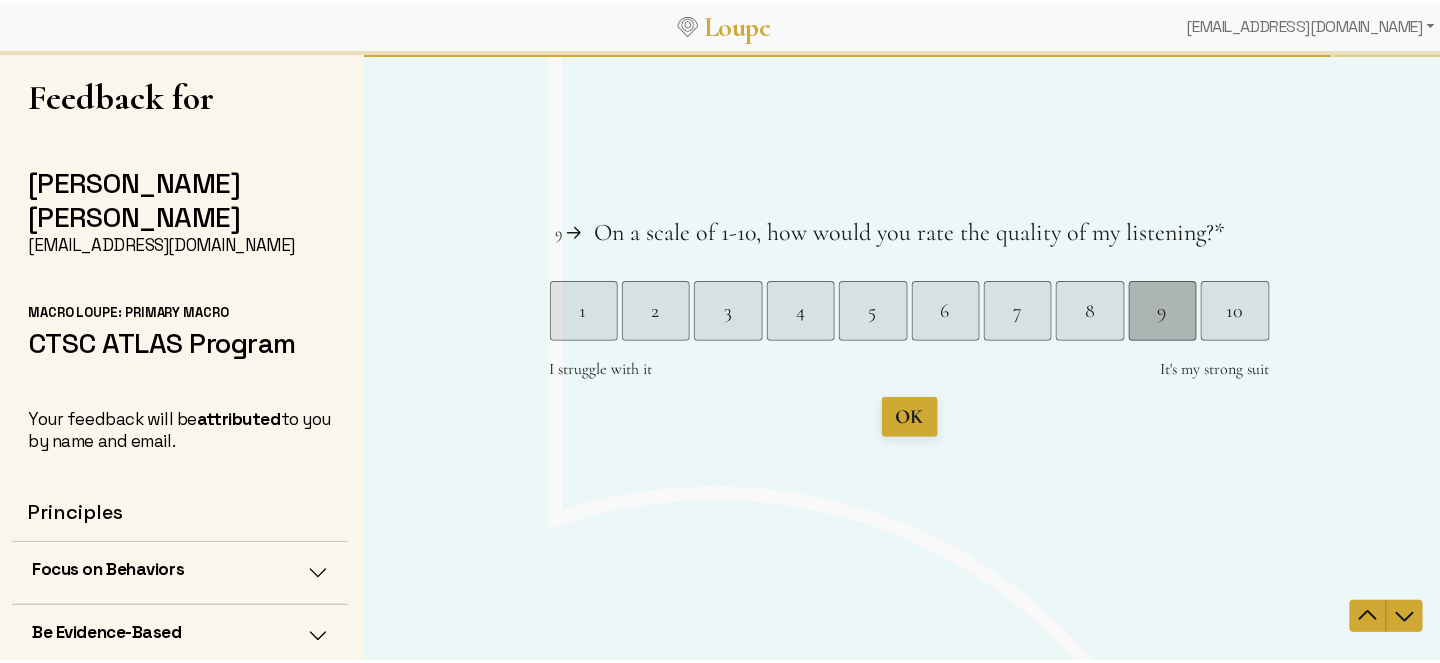 click on "9" at bounding box center (1161, 311) 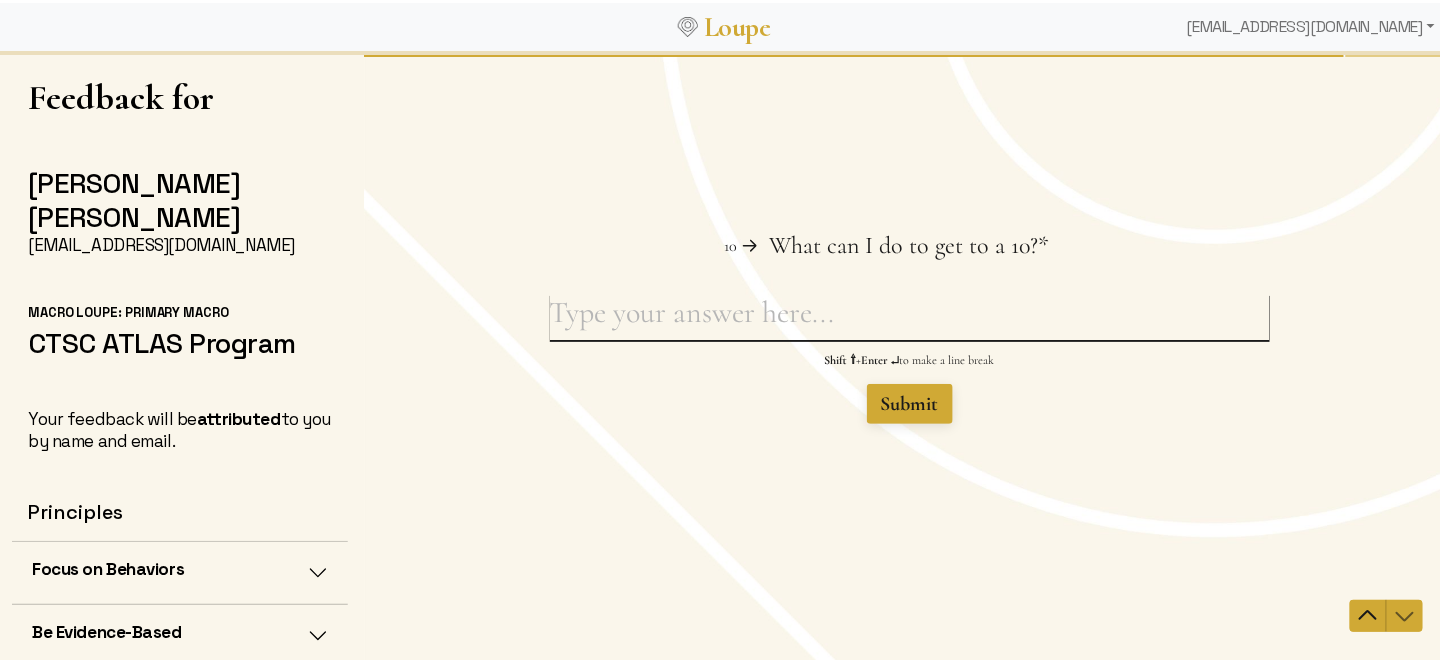 click on "What can I do to get to a 10?  This question is required." at bounding box center (909, 317) 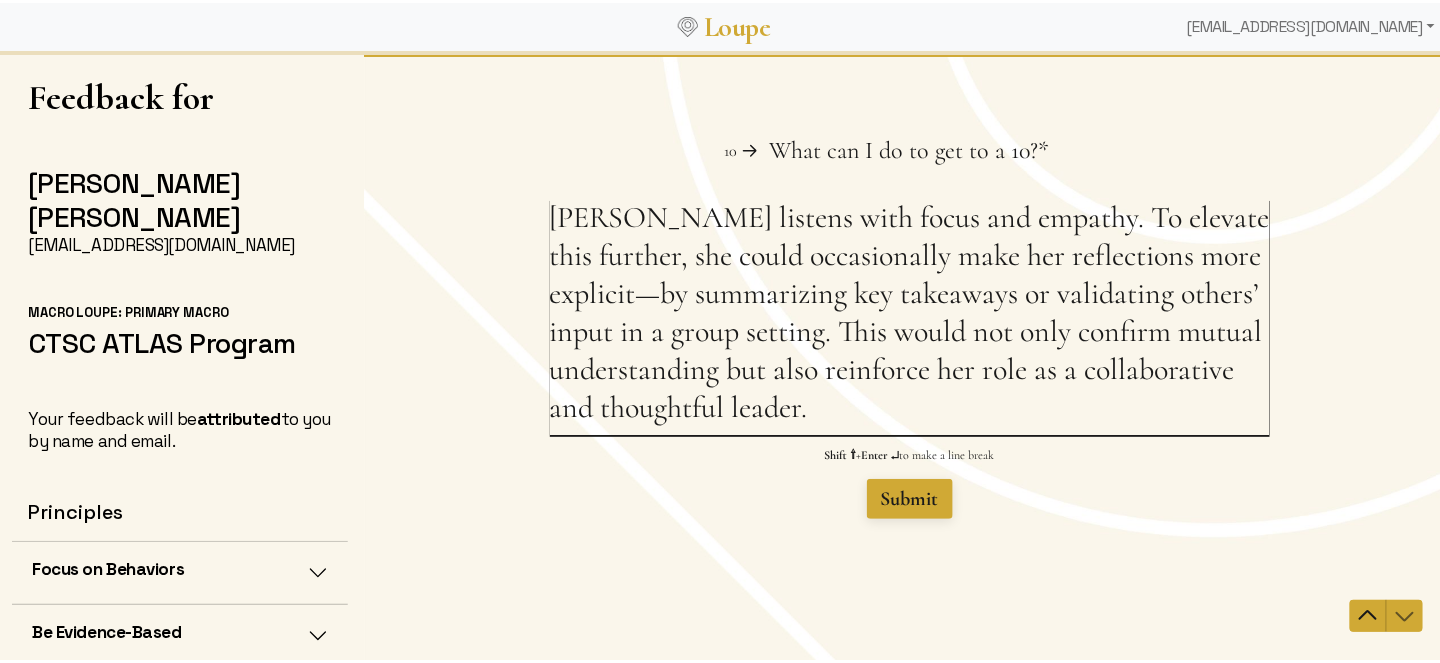 click on "[PERSON_NAME] listens with focus and empathy. To elevate this further, she could occasionally make her reflections more explicit—by summarizing key takeaways or validating others’ input in a group setting. This would not only confirm mutual understanding but also reinforce her role as a collaborative and thoughtful leader." at bounding box center [909, 317] 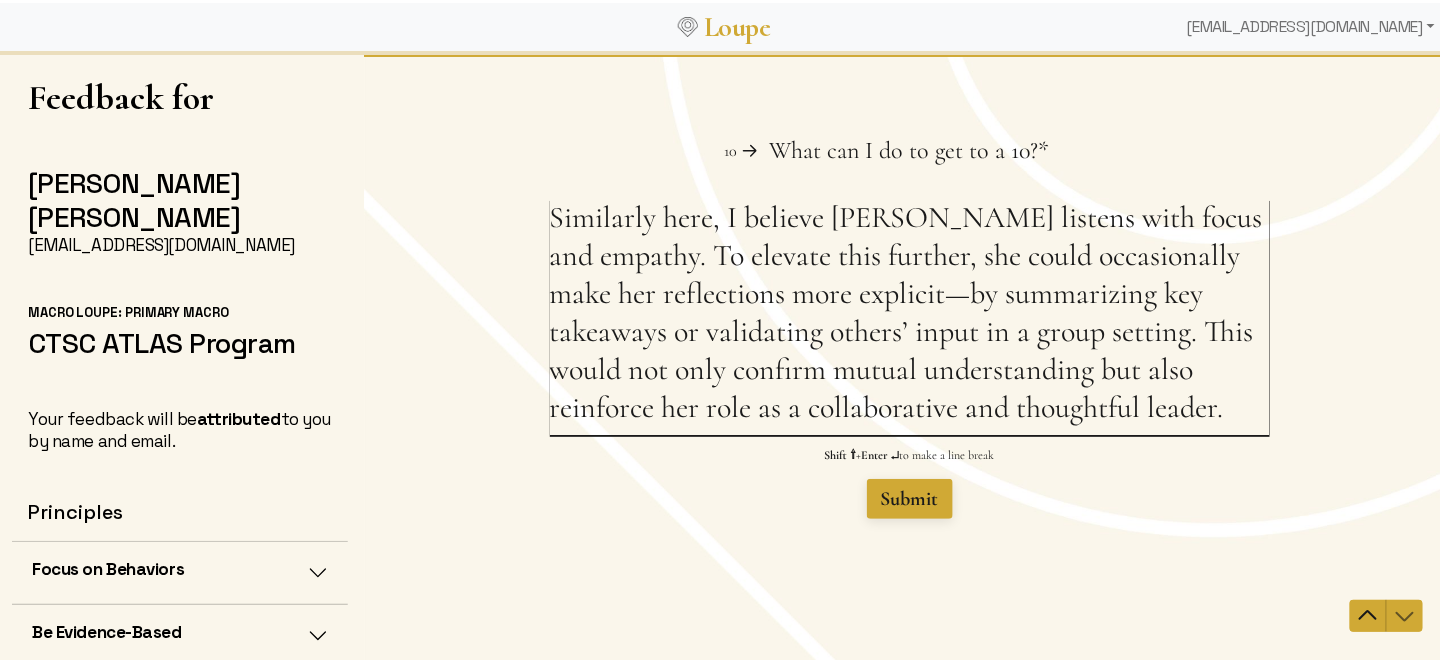 click on "Similarly here, I believe [PERSON_NAME] listens with focus and empathy. To elevate this further, she could occasionally make her reflections more explicit—by summarizing key takeaways or validating others’ input in a group setting. This would not only confirm mutual understanding but also reinforce her role as a collaborative and thoughtful leader." at bounding box center [909, 317] 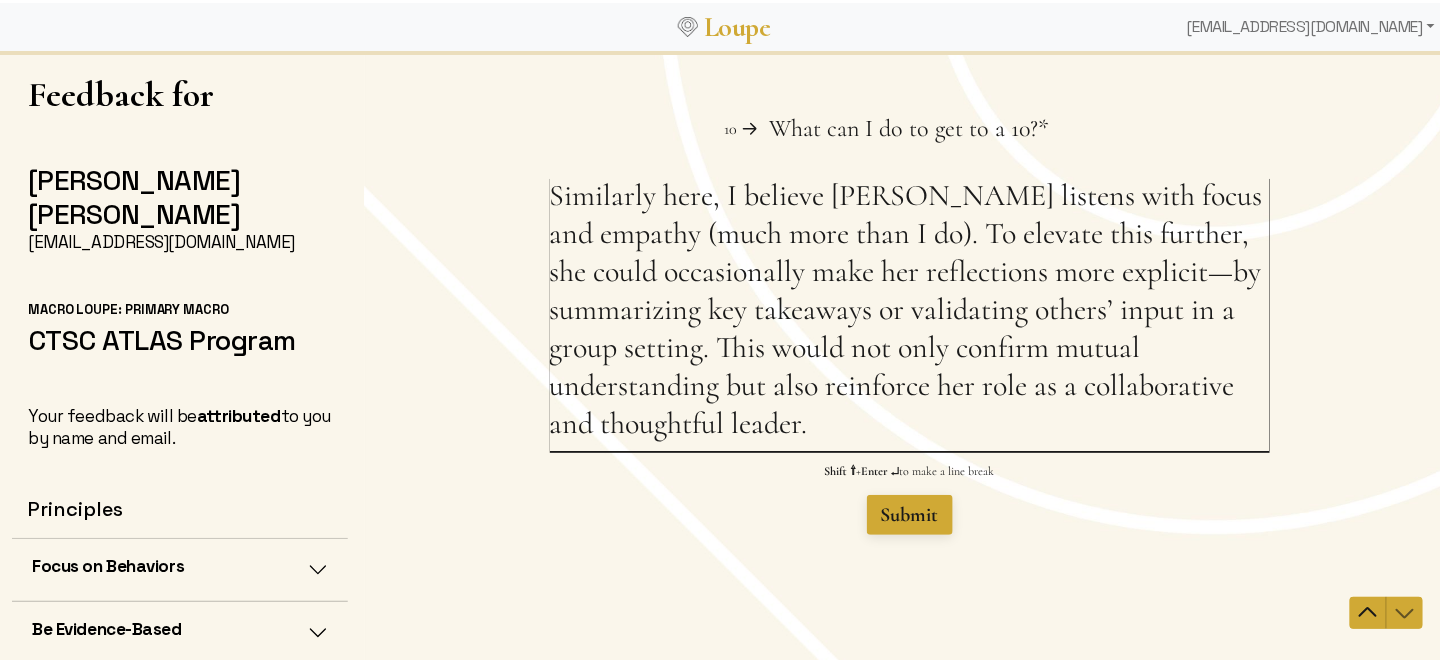 scroll, scrollTop: 0, scrollLeft: 0, axis: both 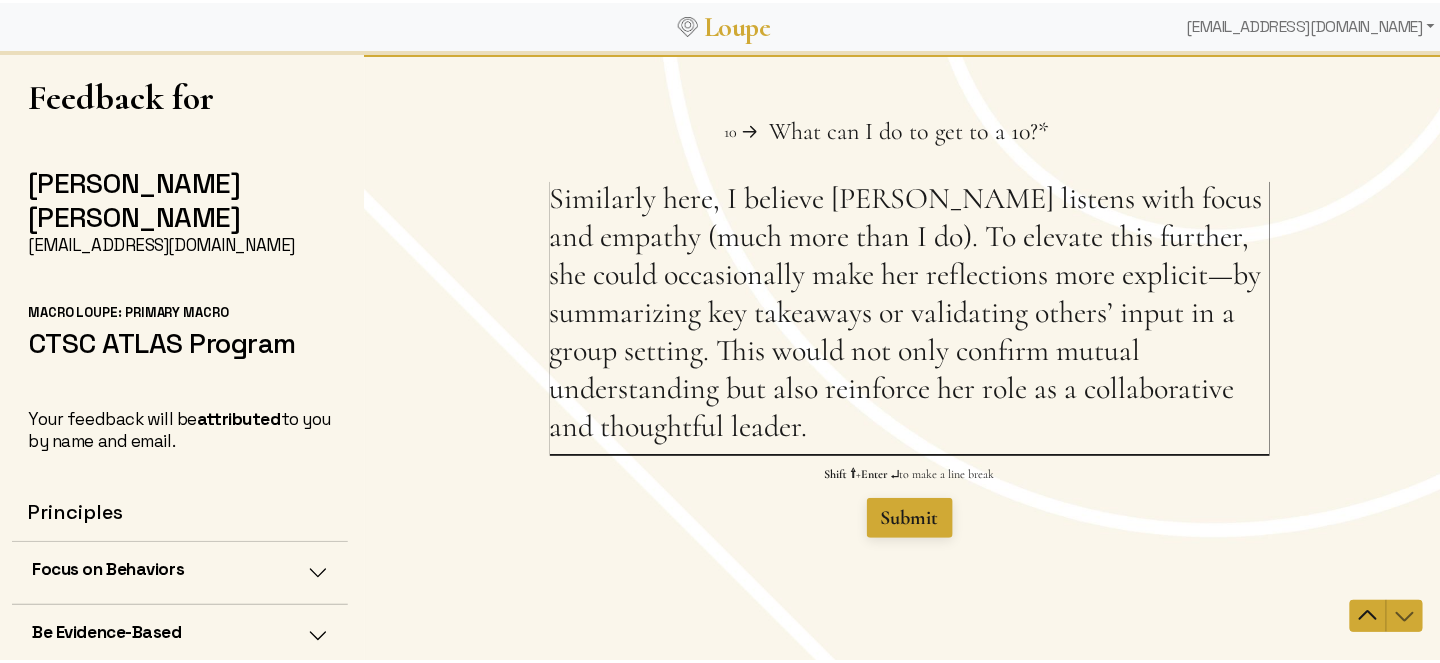 type on "Similarly here, I believe [PERSON_NAME] listens with focus and empathy (much more than I do). To elevate this further, she could occasionally make her reflections more explicit—by summarizing key takeaways or validating others’ input in a group setting. This would not only confirm mutual understanding but also reinforce her role as a collaborative and thoughtful leader." 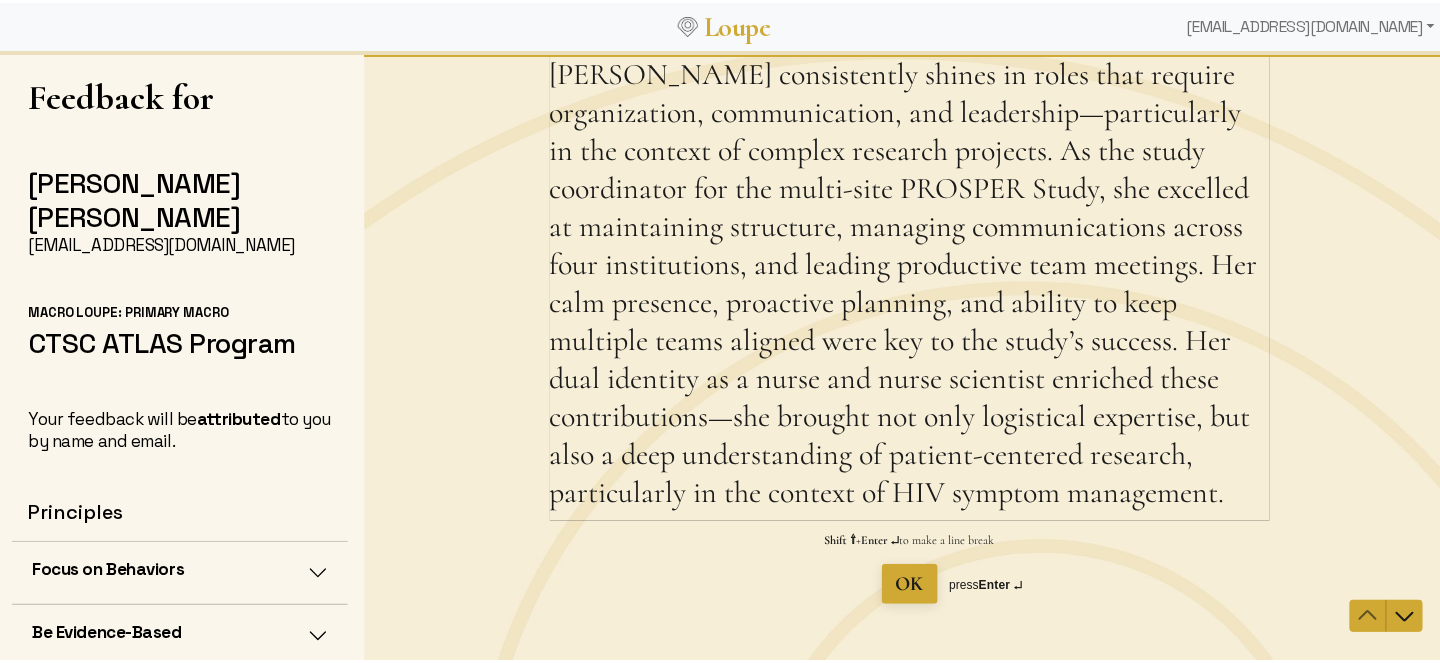 scroll, scrollTop: 160, scrollLeft: 0, axis: vertical 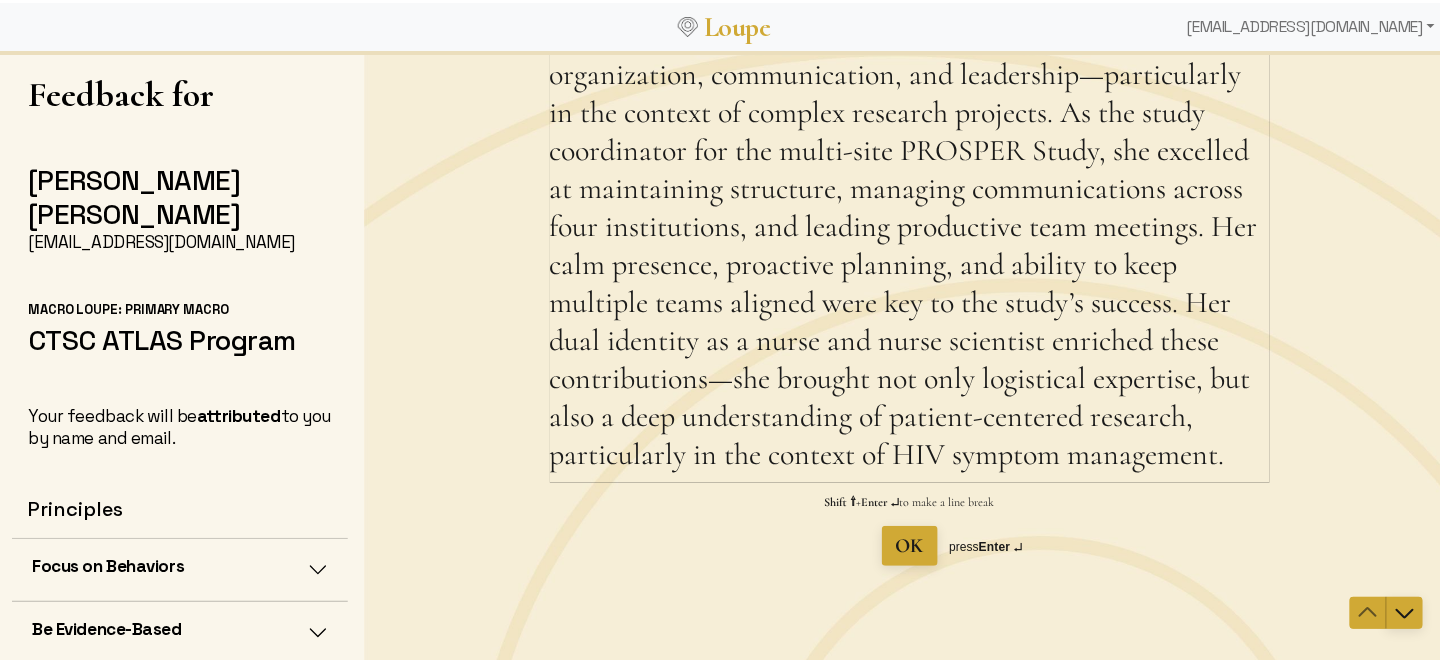 click 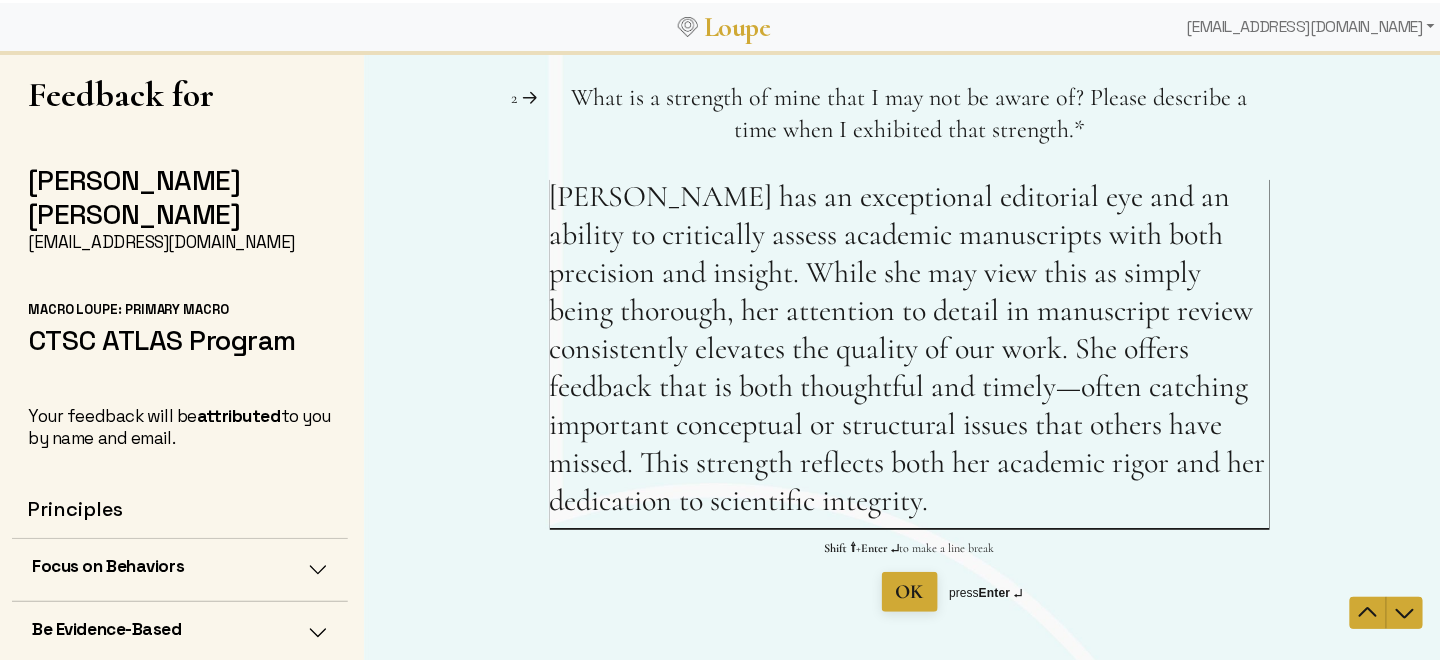 scroll, scrollTop: 0, scrollLeft: 0, axis: both 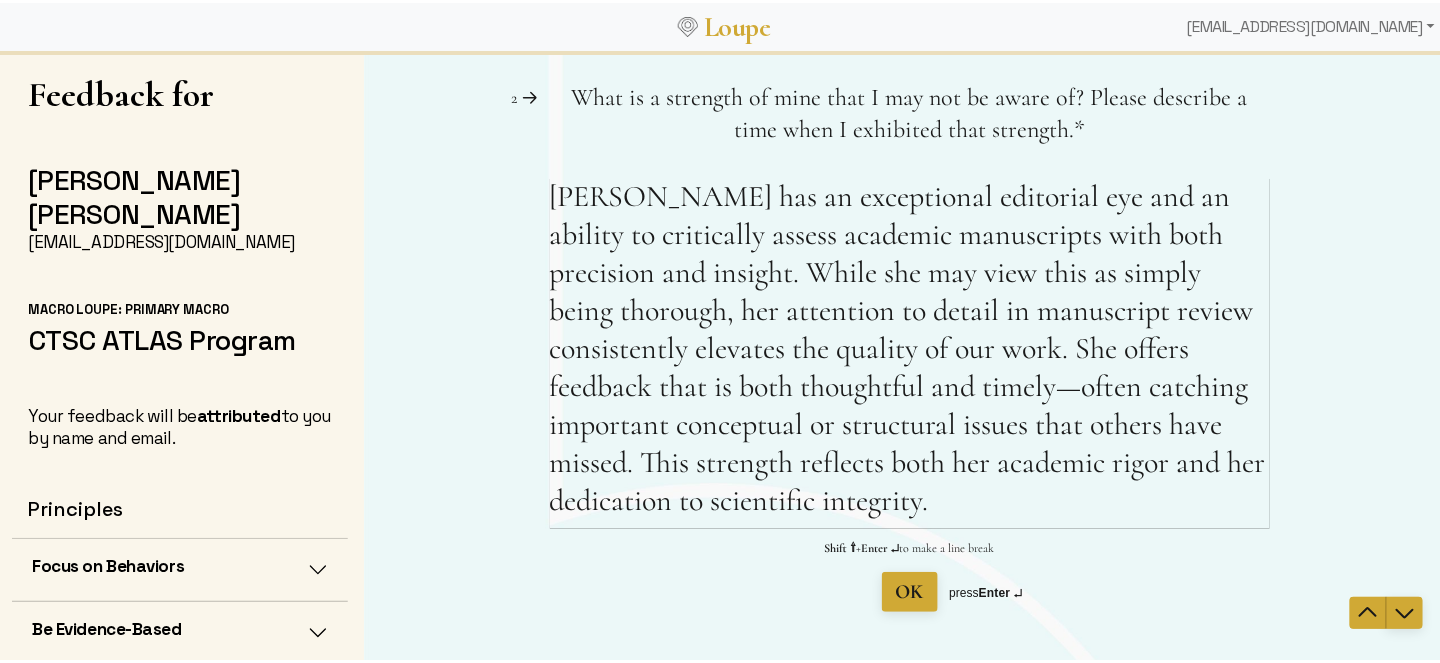 click 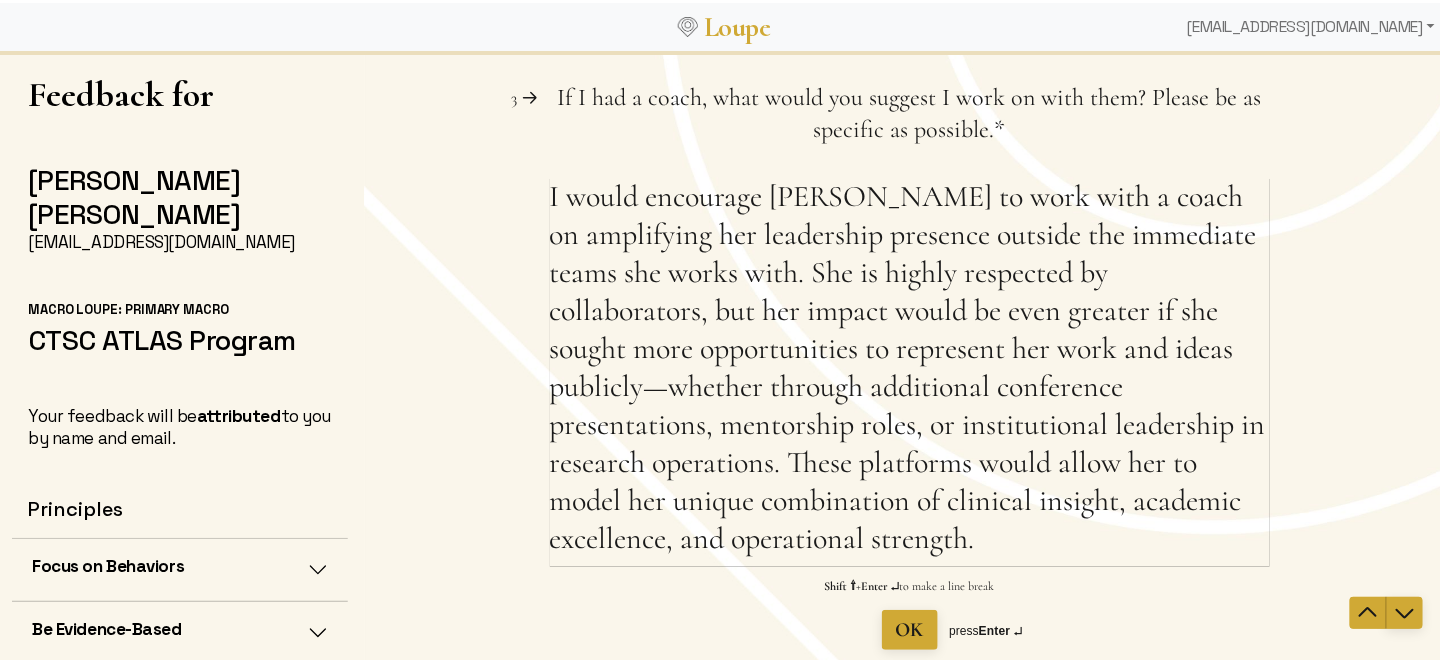 click 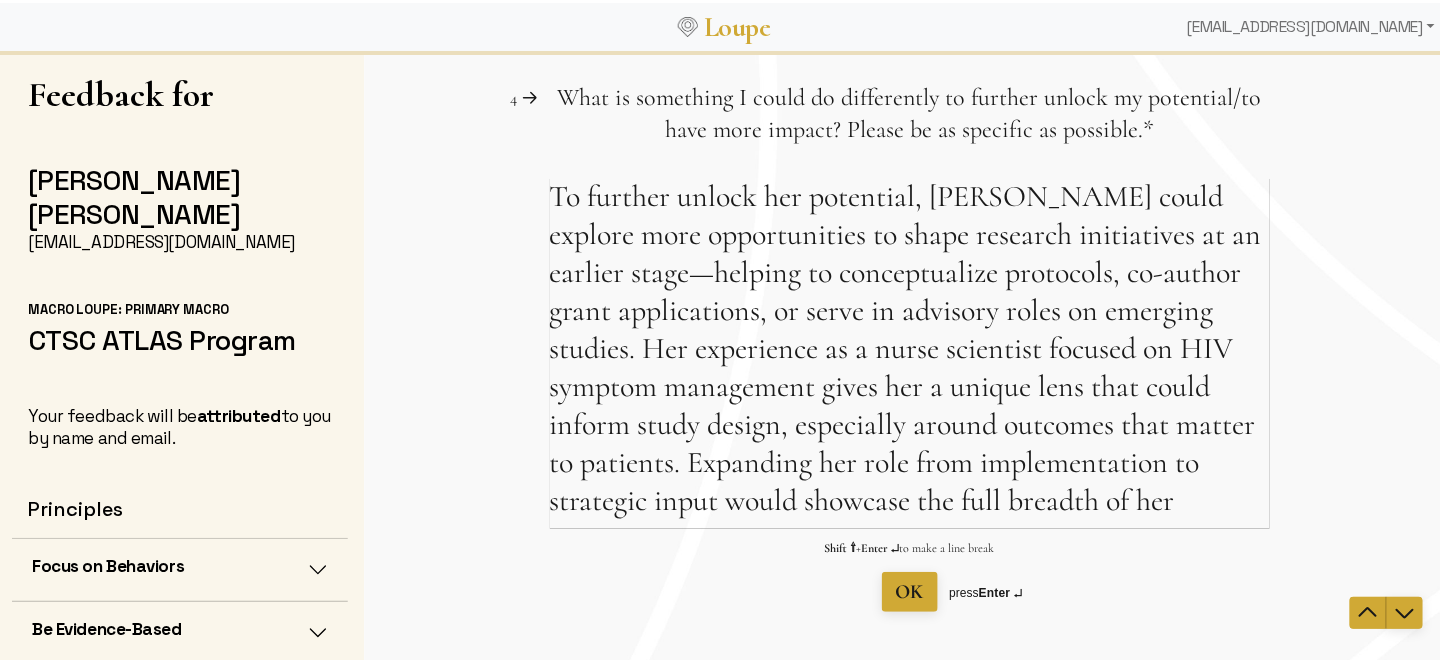 click 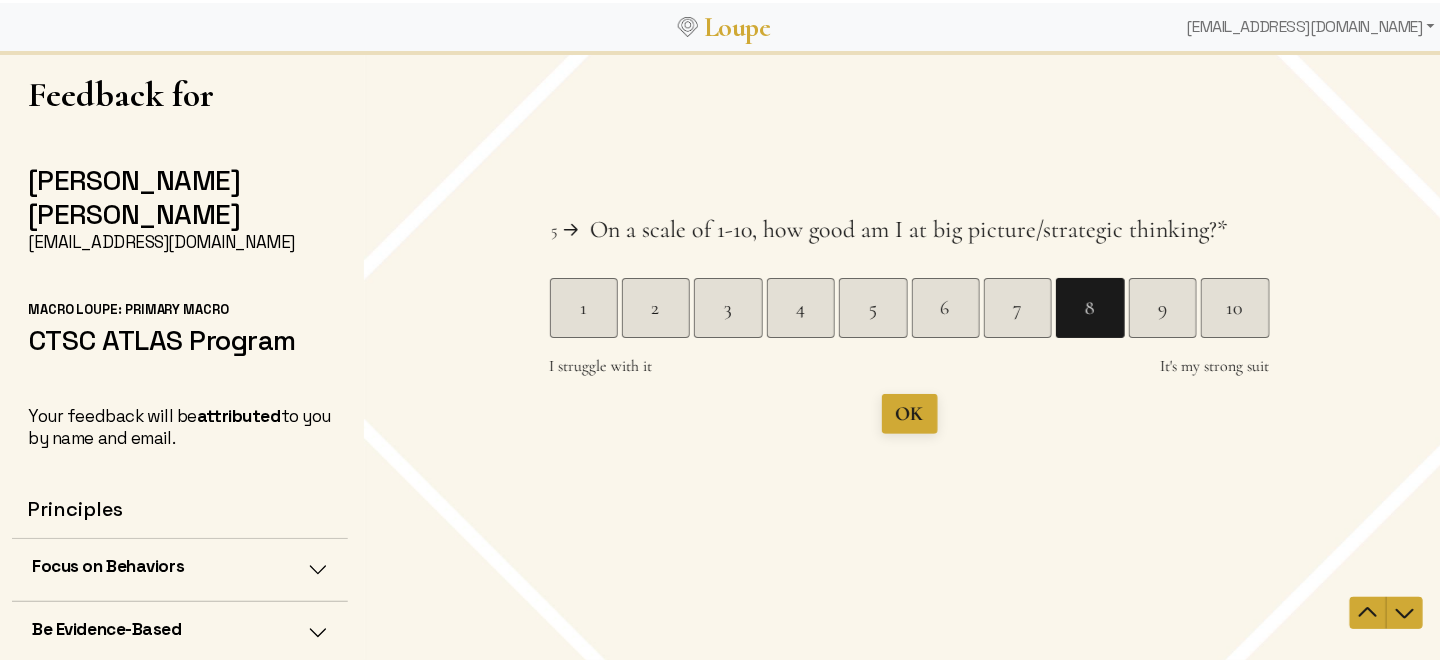 click 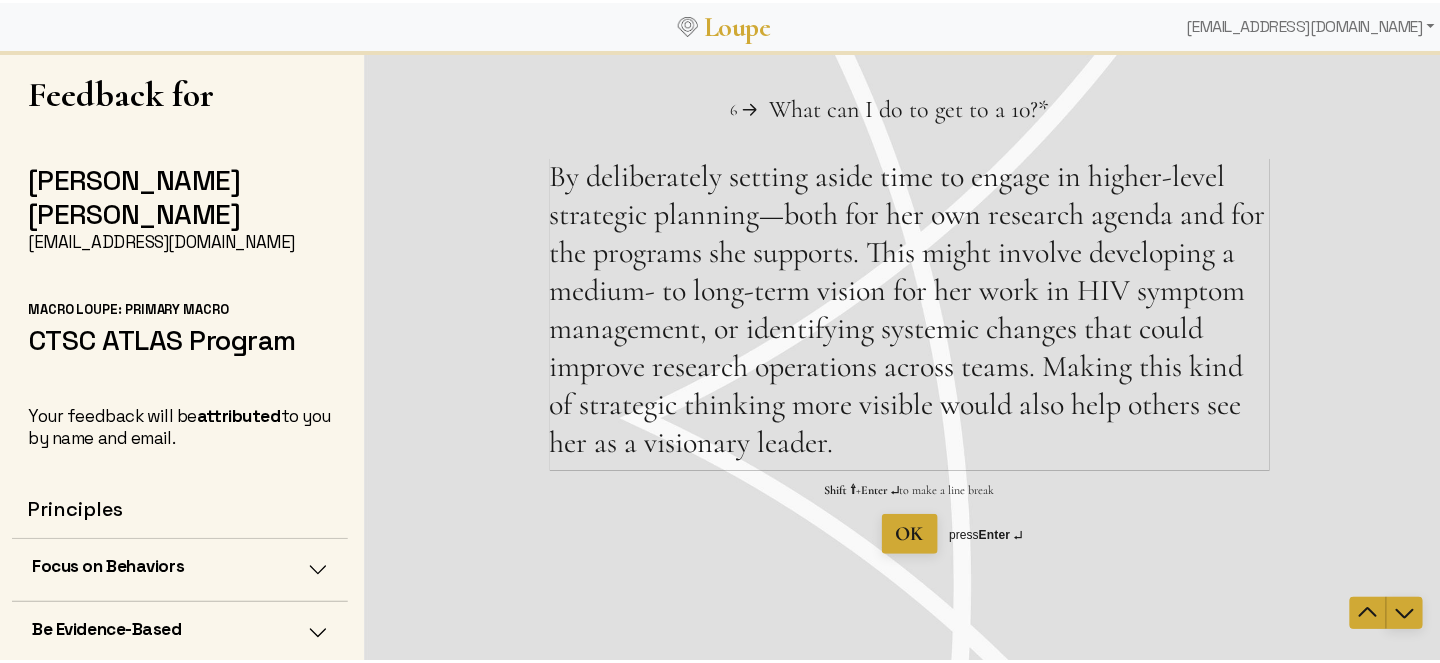click 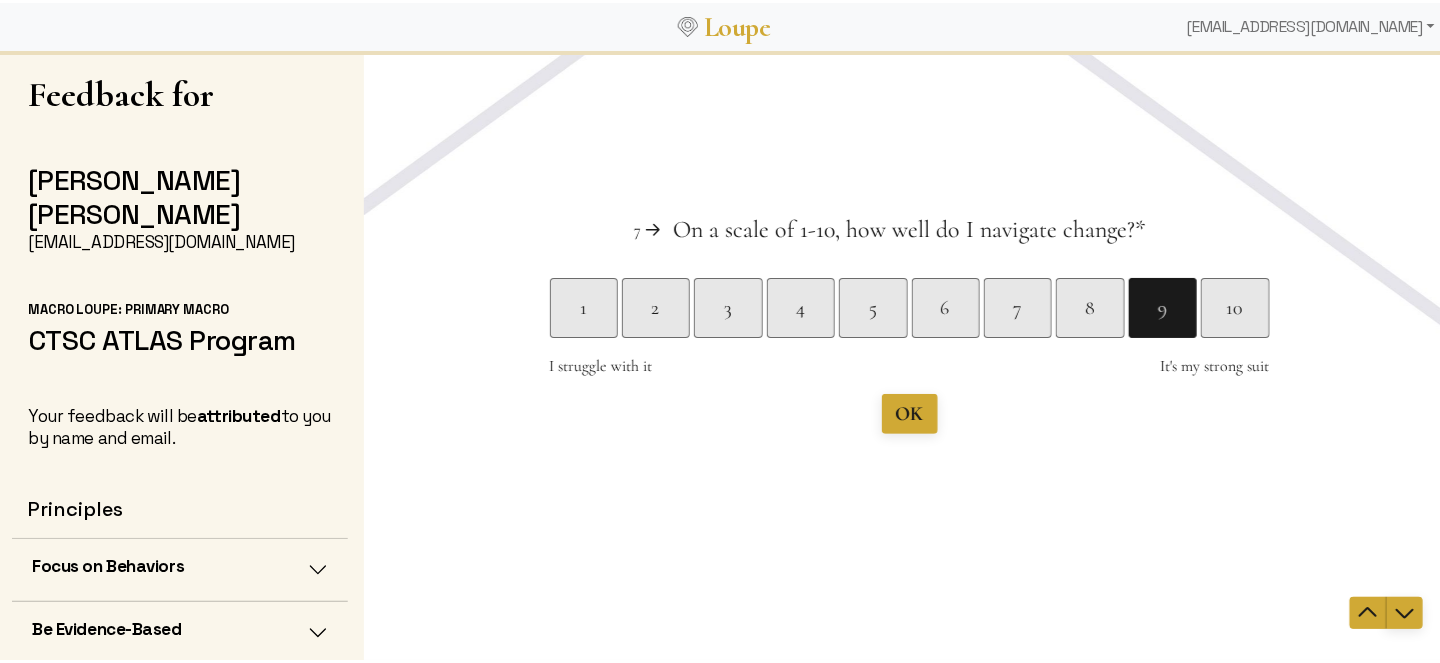 click 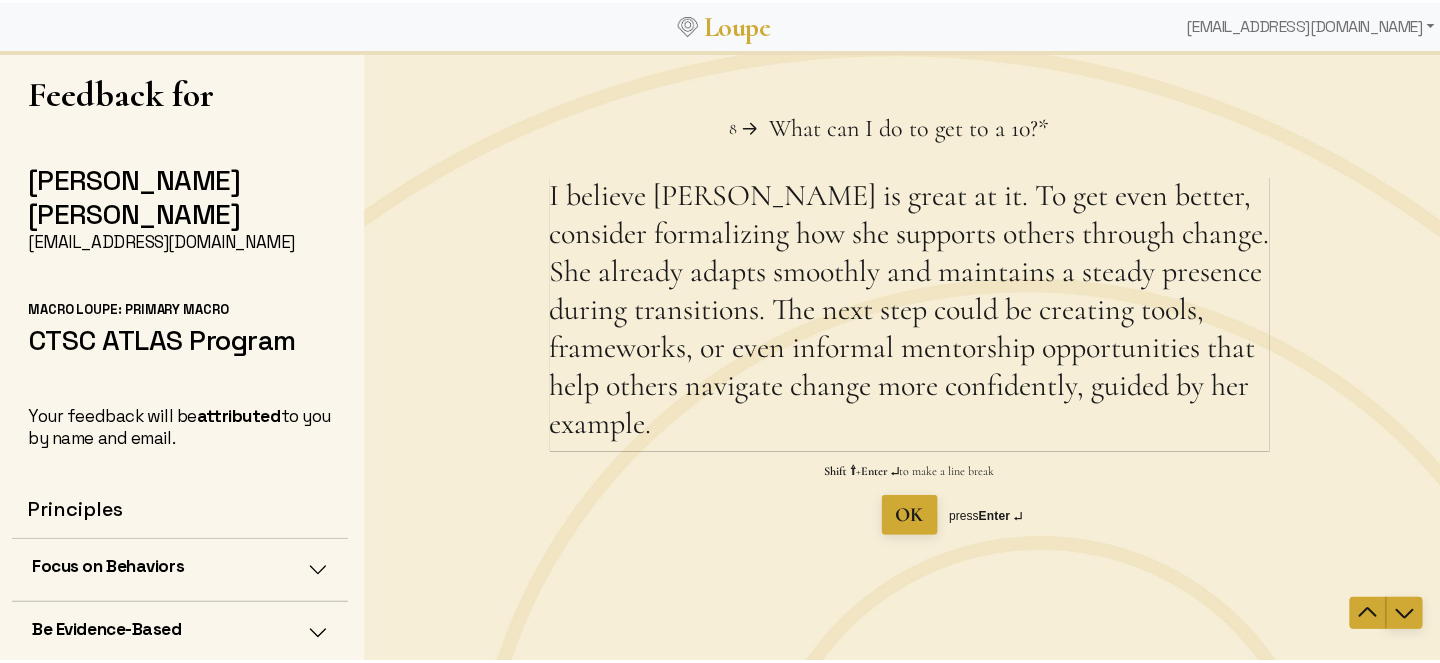click 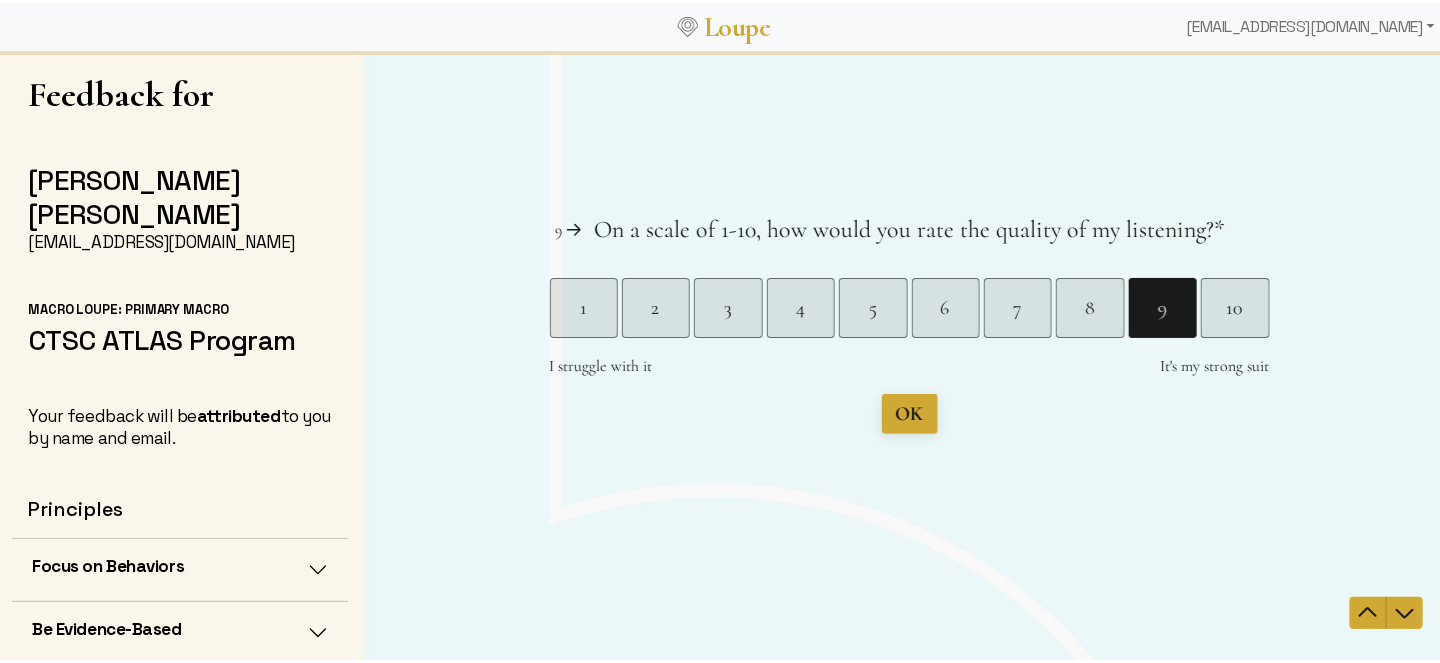click 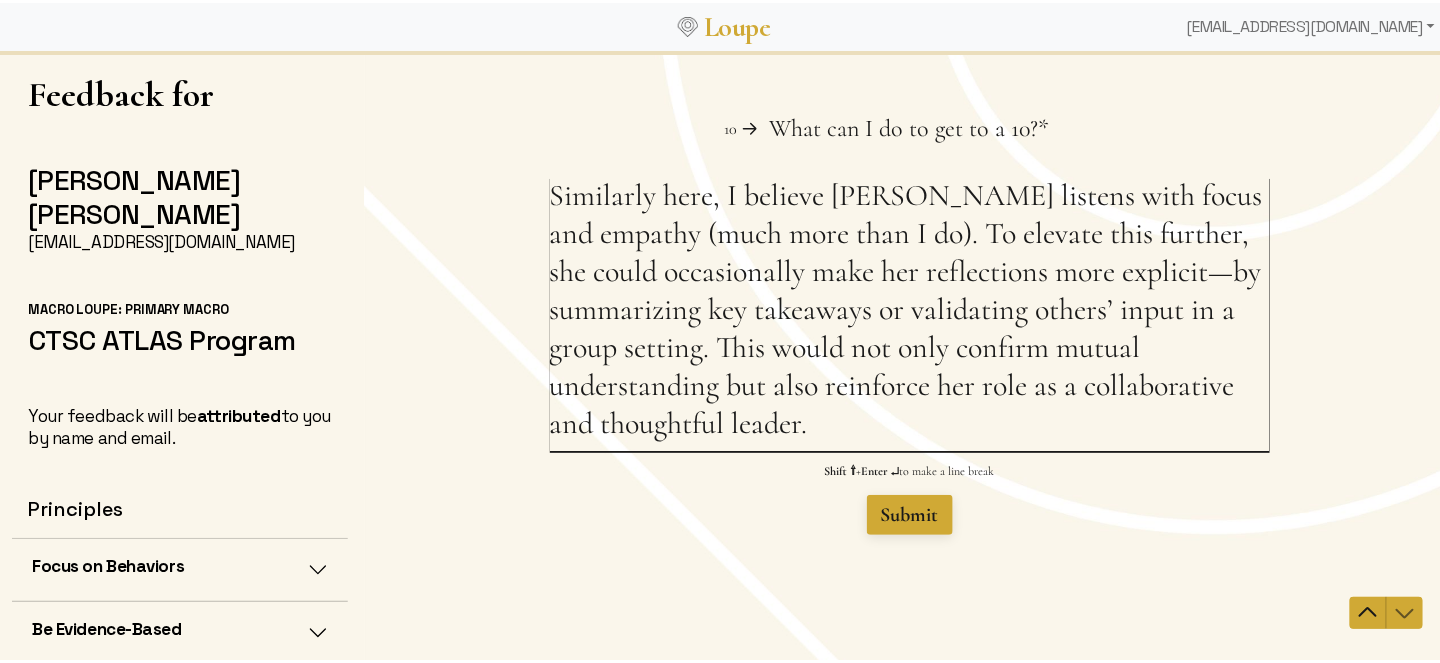 click at bounding box center (1385, 613) 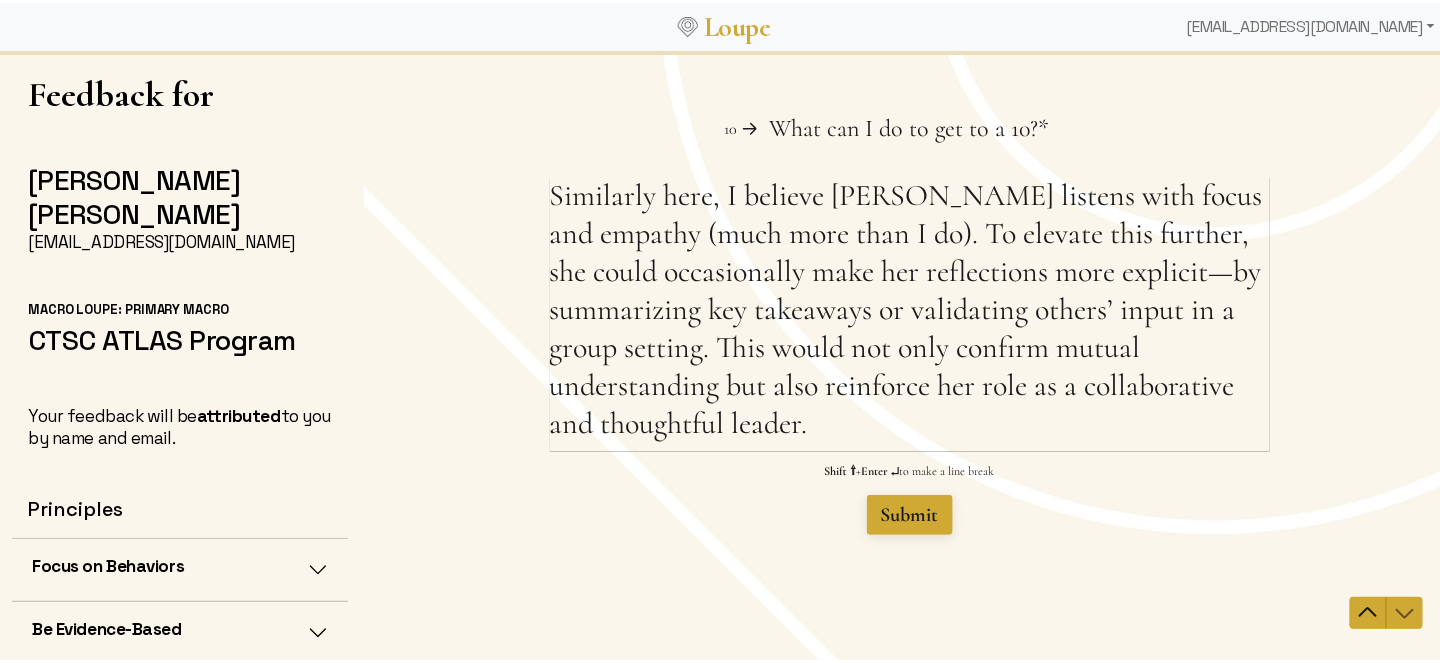 click at bounding box center [1385, 613] 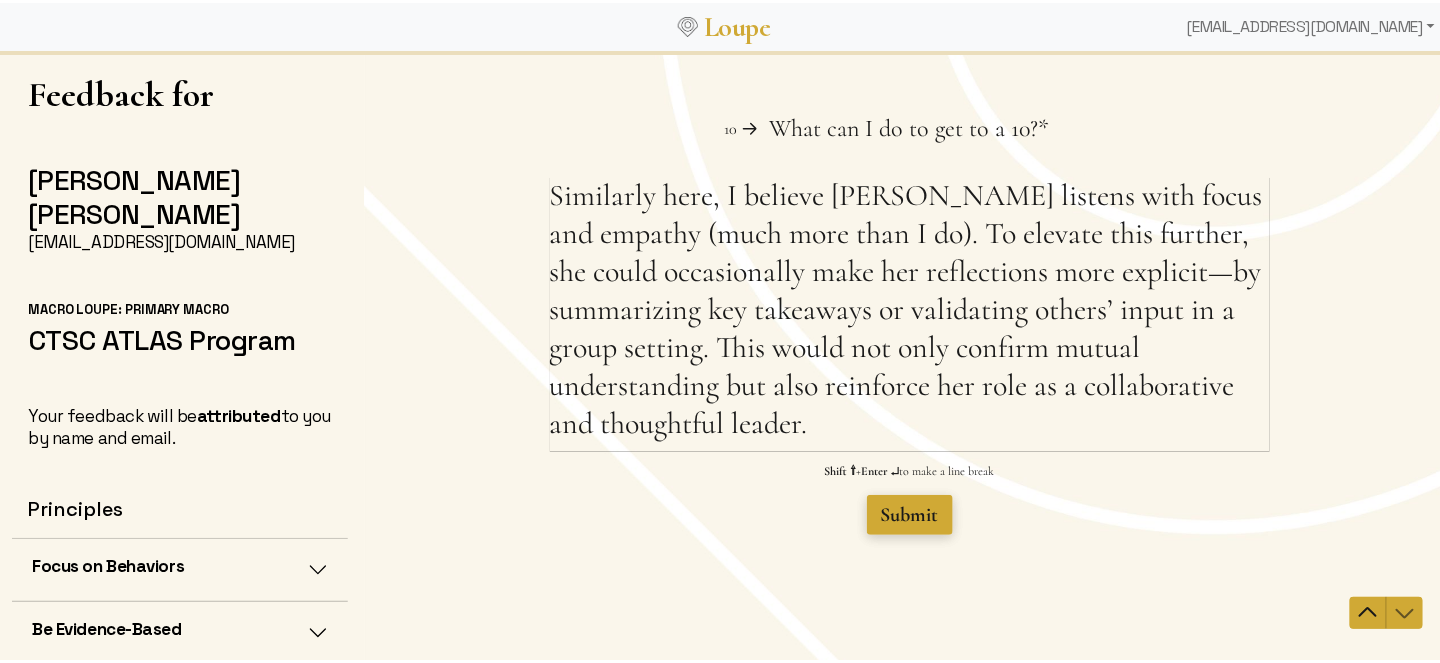 click on "Submit" at bounding box center (909, 515) 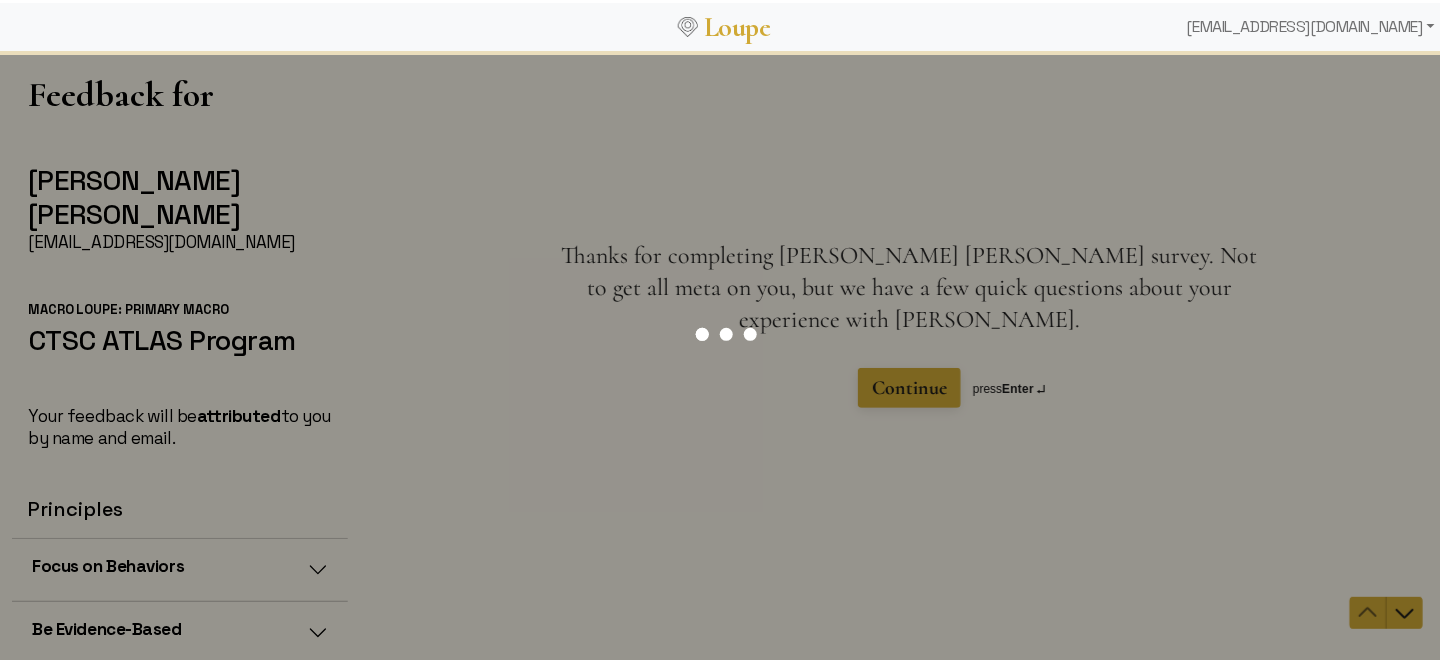 scroll, scrollTop: 0, scrollLeft: 0, axis: both 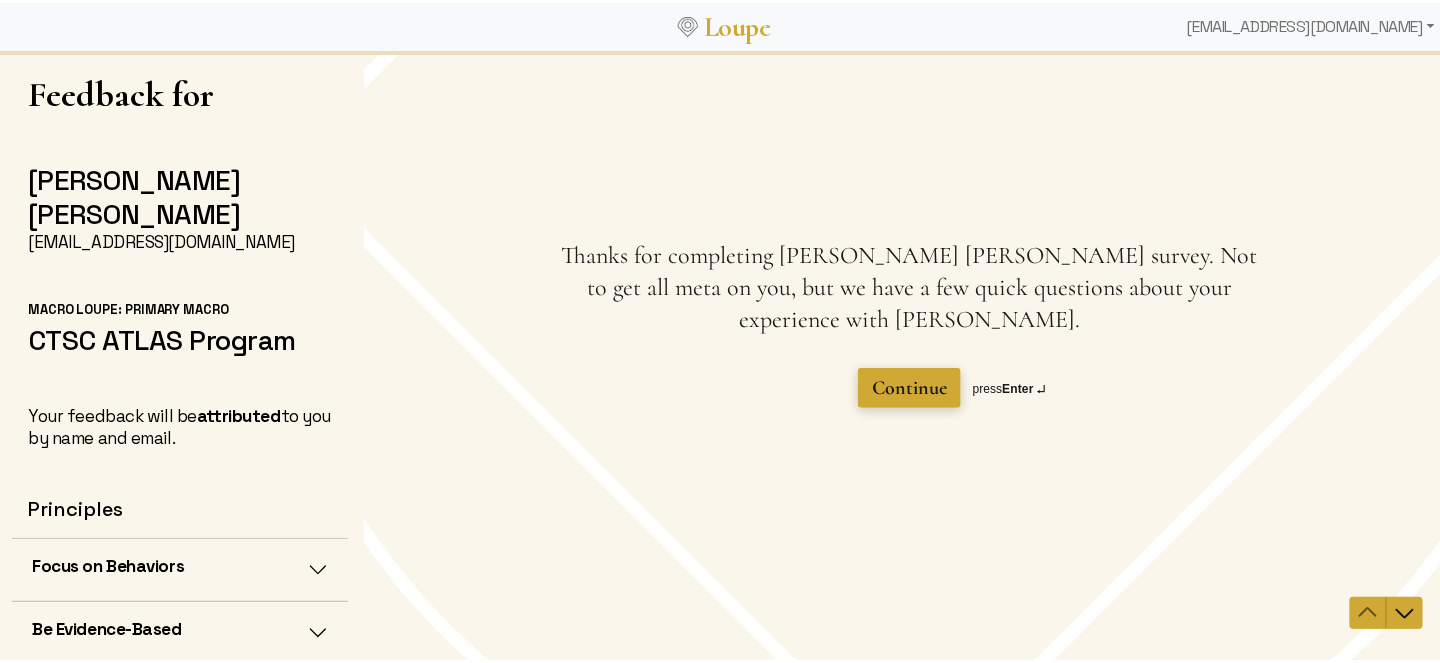 click on "Continue" at bounding box center [908, 388] 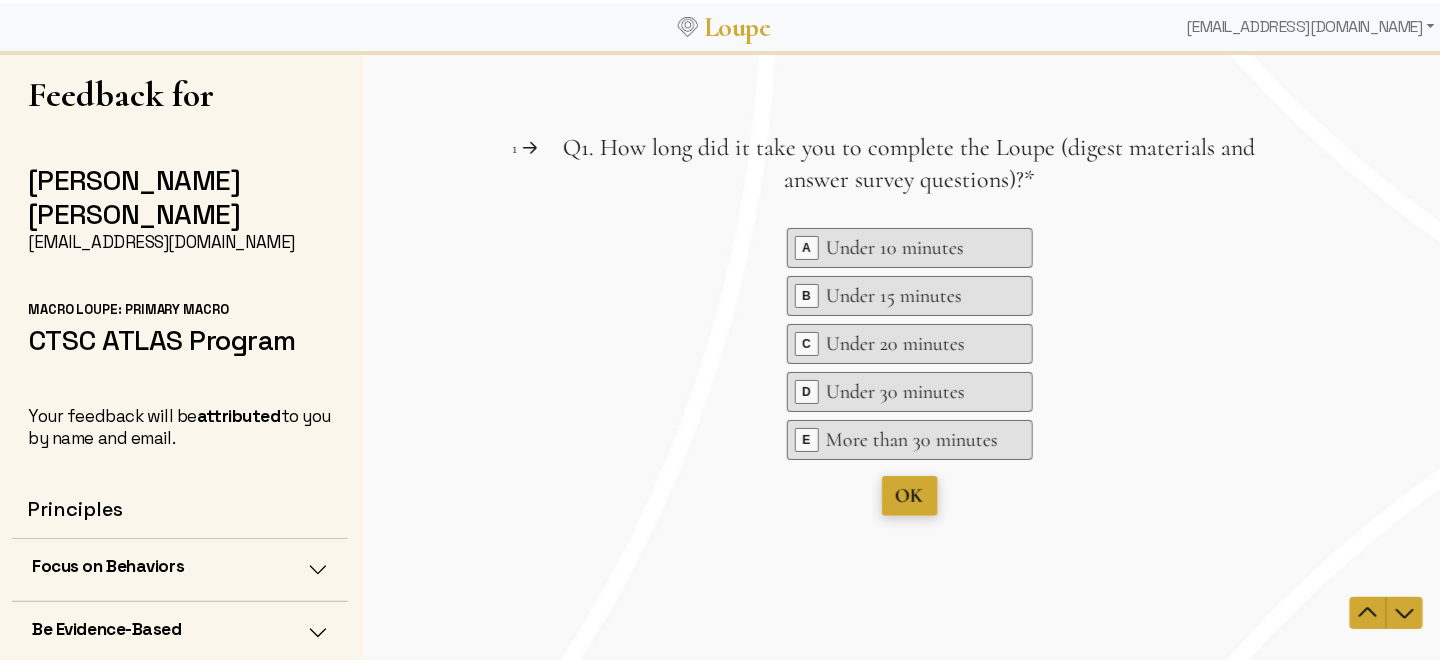 click on "OK" at bounding box center [909, 496] 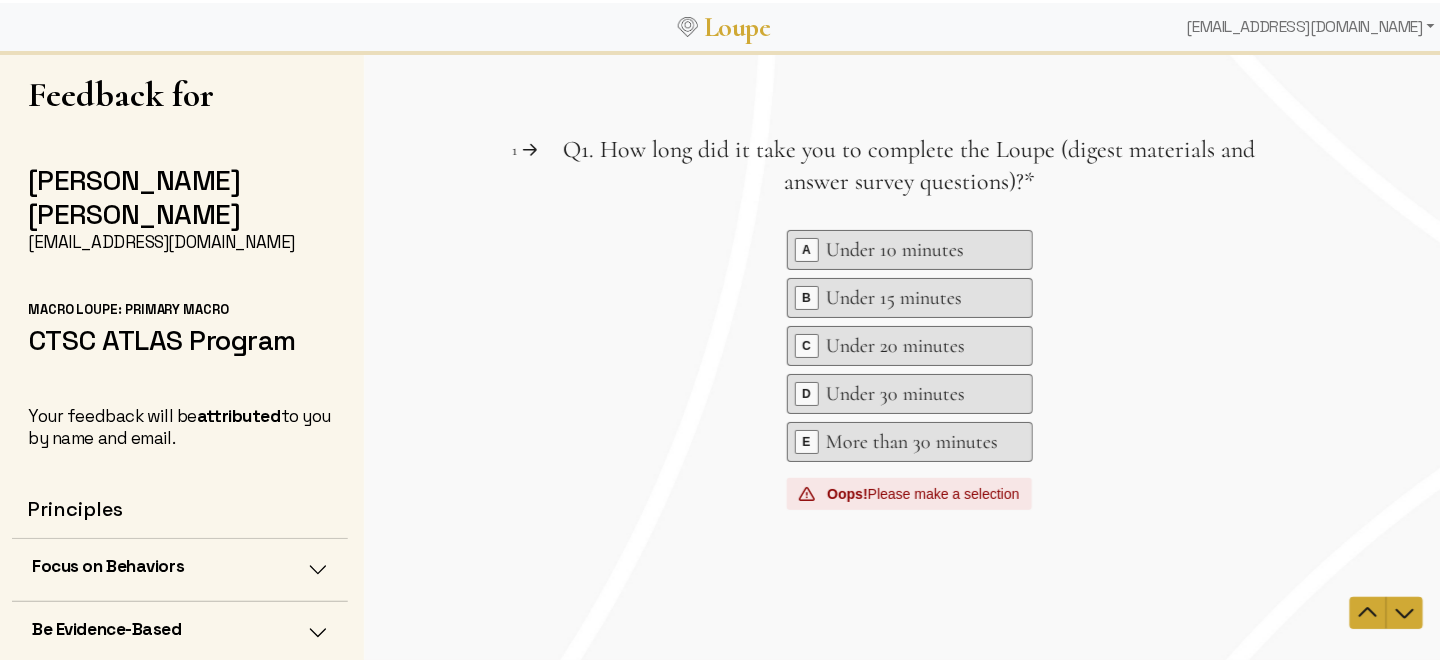 click on "Question 1 1 Q1. How long did it take you to complete the Loupe (digest materials and answer survey questions)? This question is required. * Key A Under 10 minutes Key B Under 15 minutes Key C Under 20 minutes Key D Under 30 minutes Key E More than 30 minutes Oops!  Please make a selection" at bounding box center [908, 355] 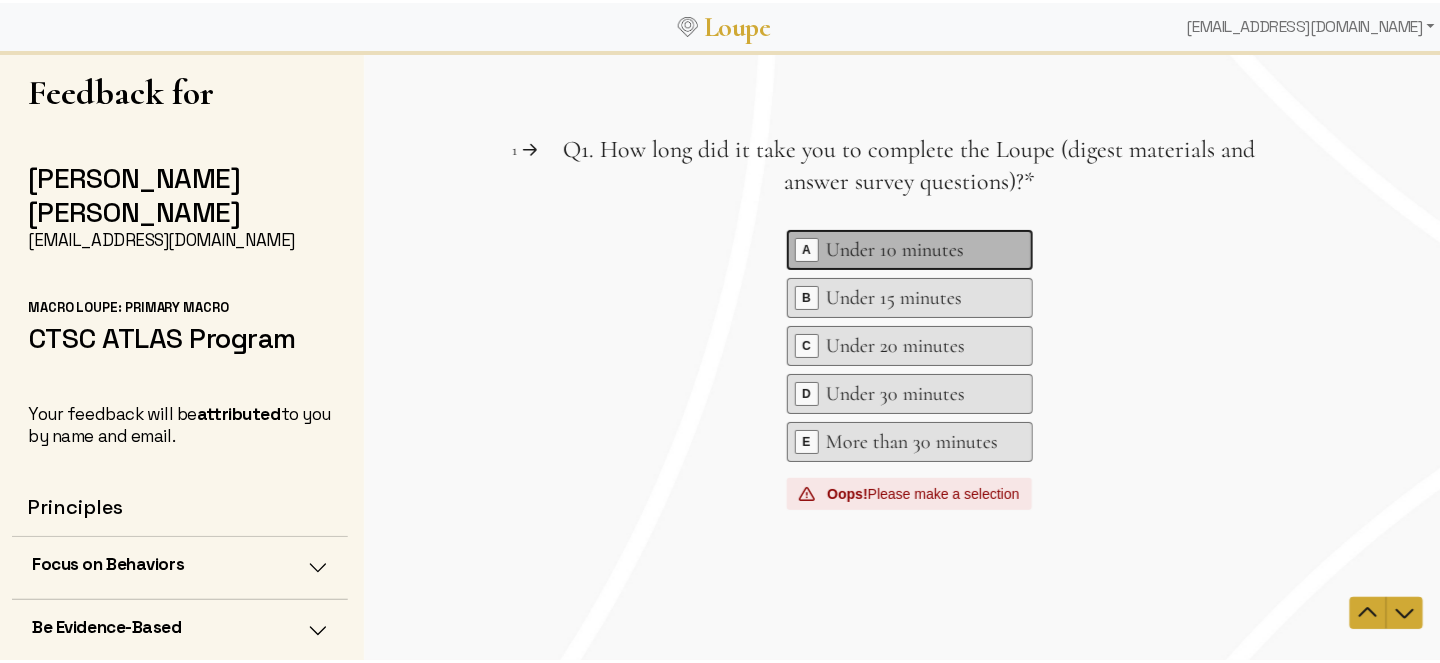 scroll, scrollTop: 0, scrollLeft: 0, axis: both 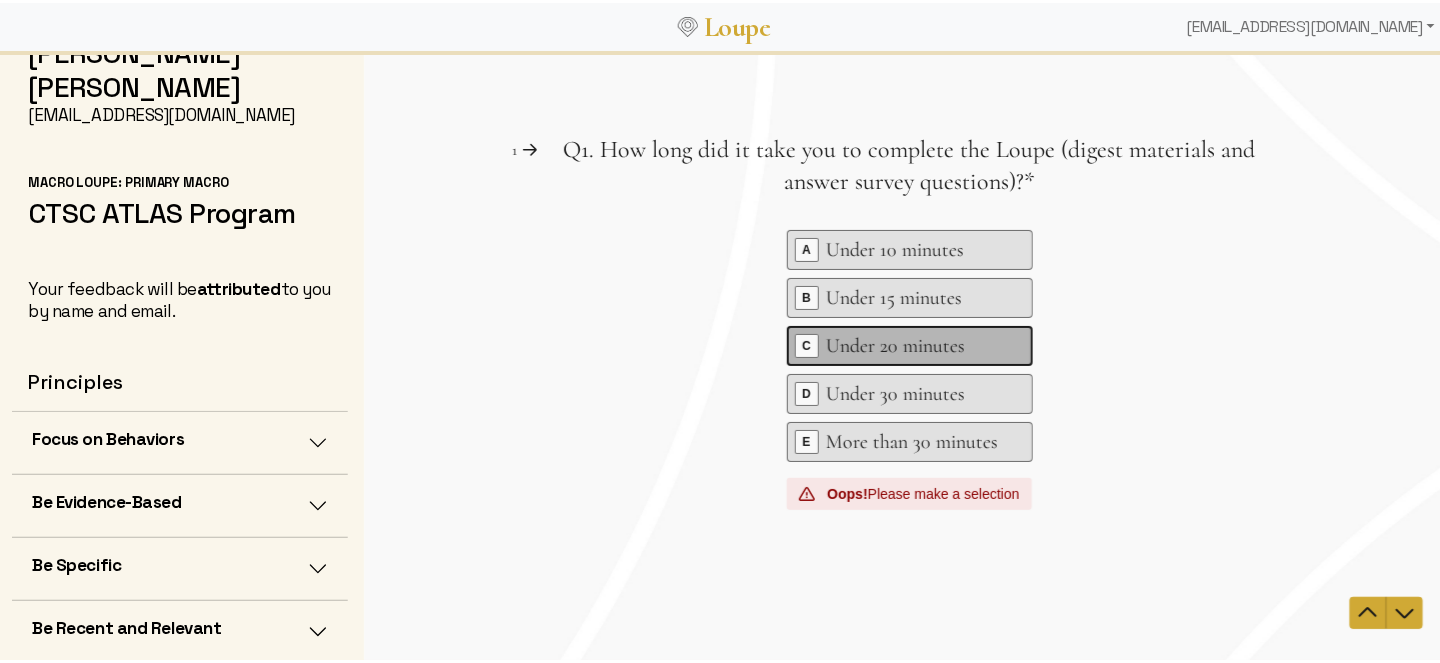 click on "Under 20 minutes" at bounding box center [912, 346] 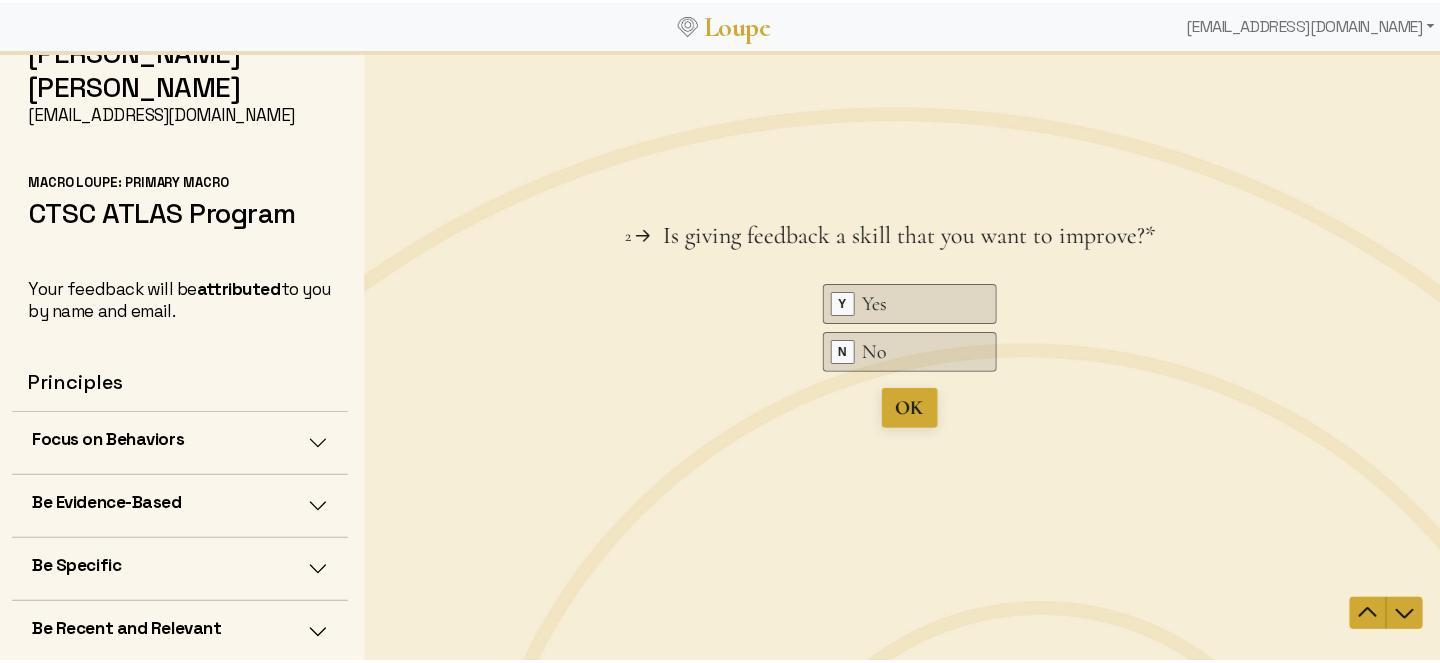 click on "Question 2 2 Is giving feedback a skill that you want to improve? This question is required. * Key Y Yes Key N No OK press  Enter ↵" at bounding box center [908, 356] 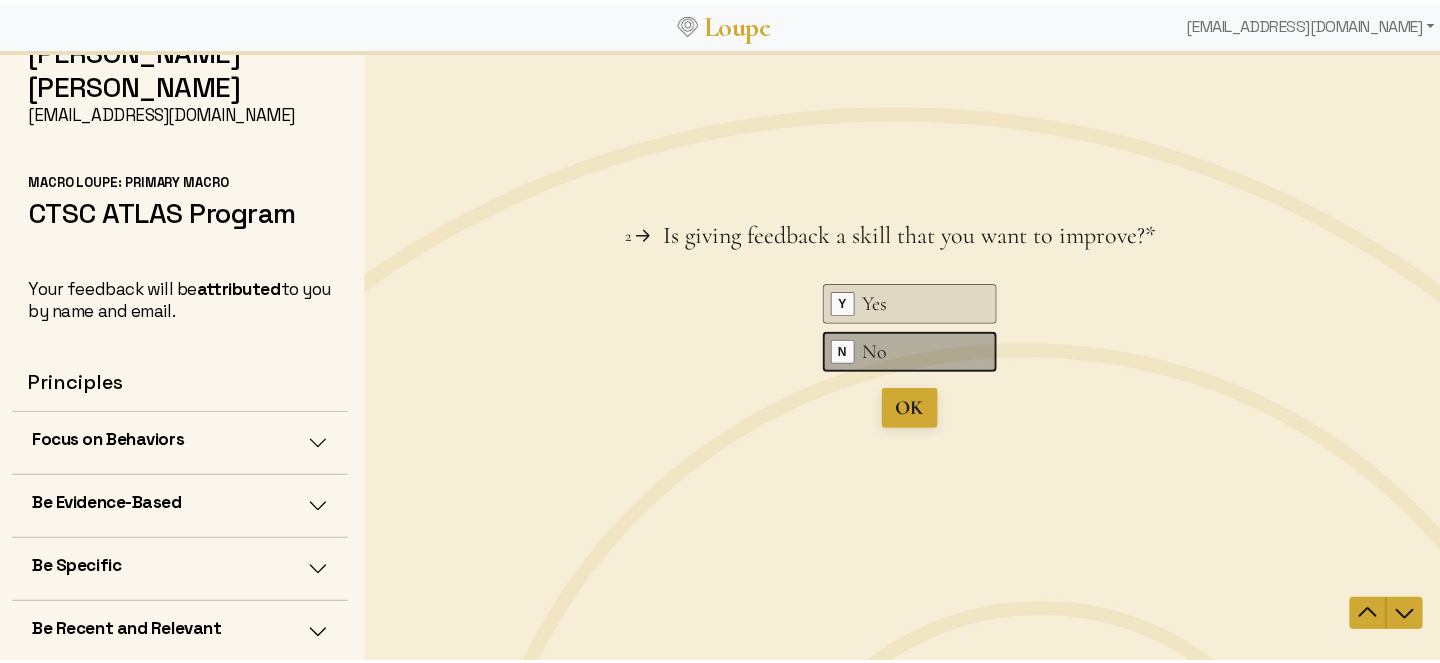 click on "No" at bounding box center (912, 352) 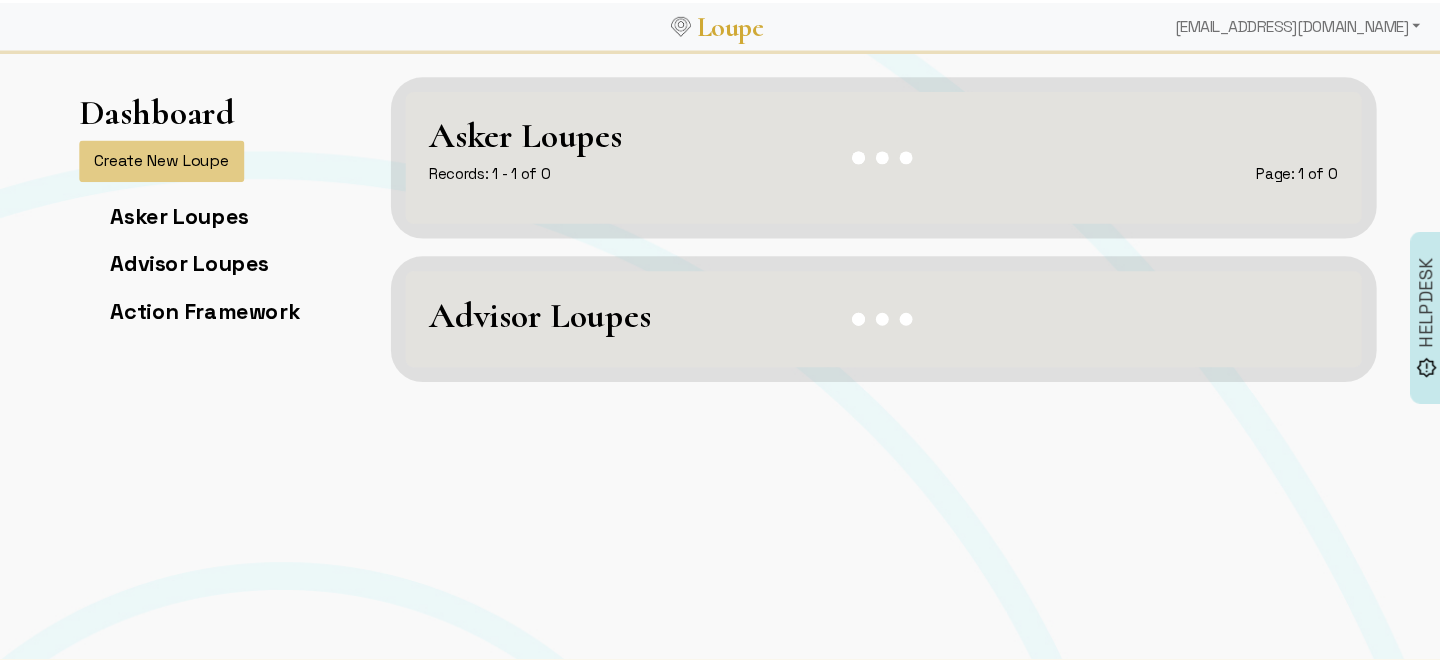 scroll, scrollTop: 0, scrollLeft: 0, axis: both 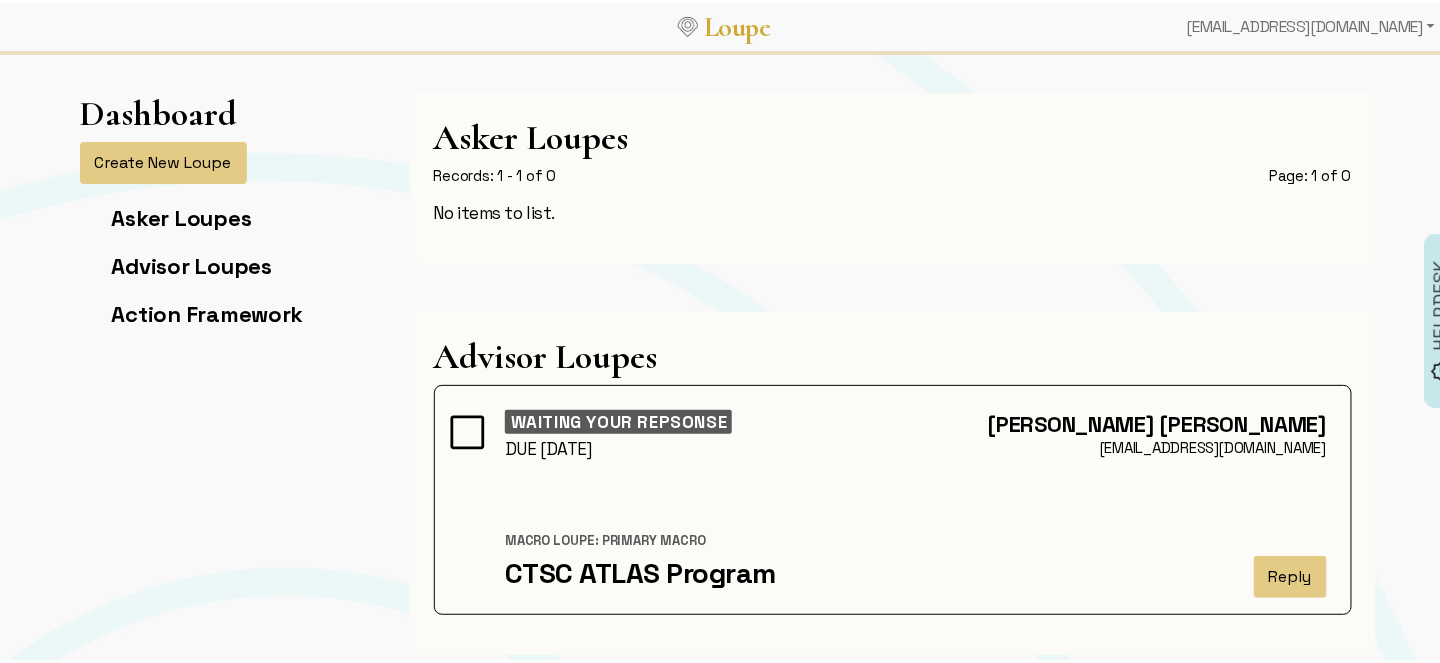 click on "Loupe" at bounding box center [738, 24] 